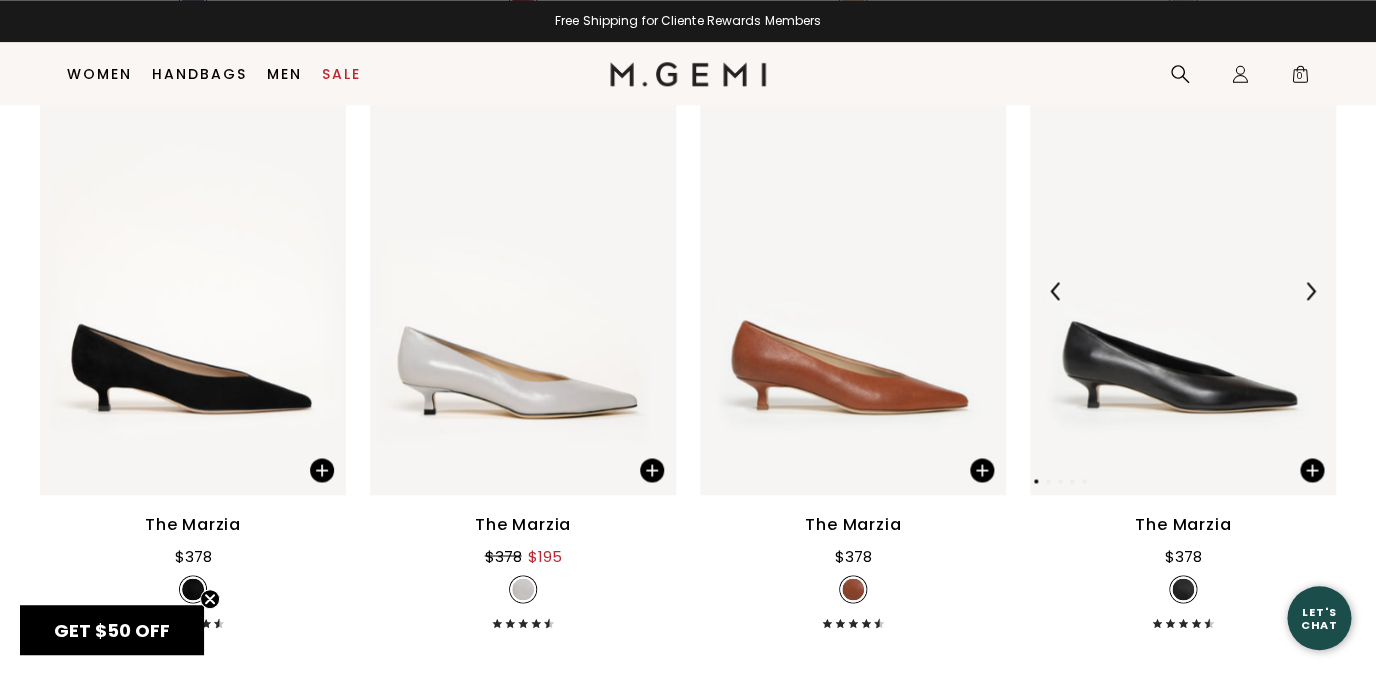 scroll, scrollTop: 838, scrollLeft: 0, axis: vertical 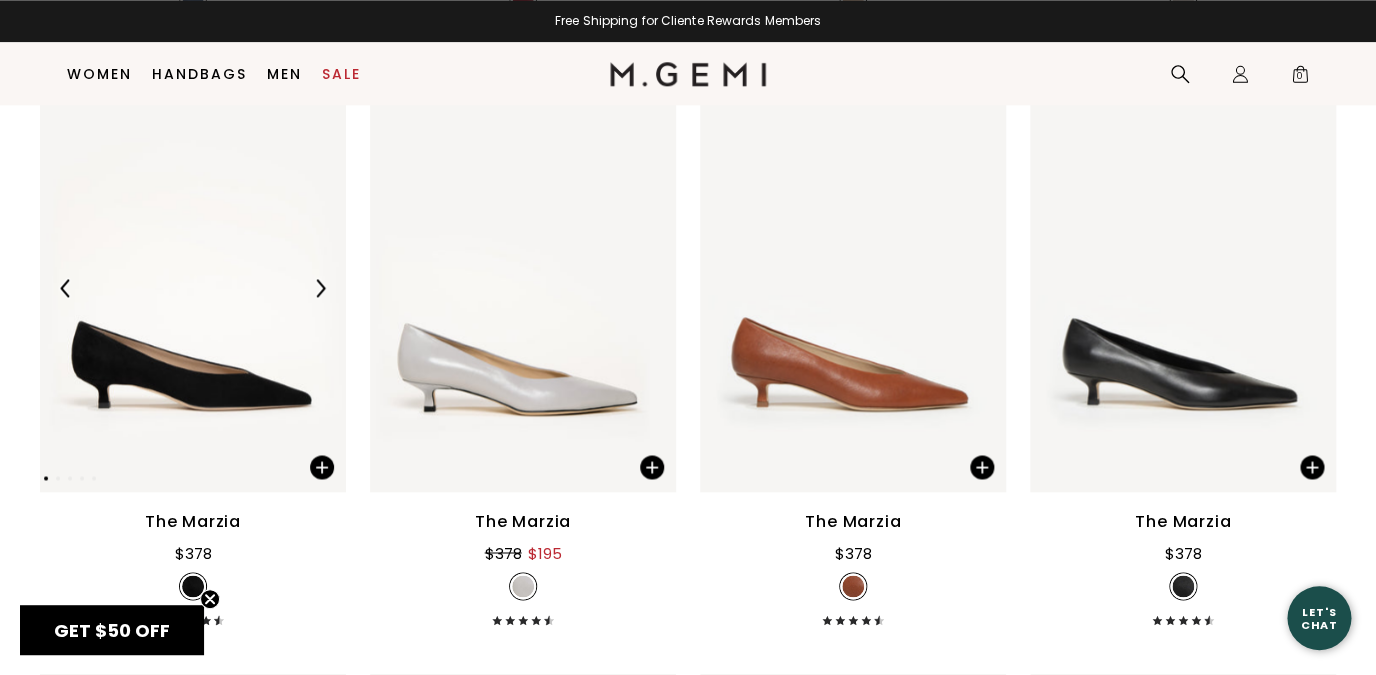 click at bounding box center (193, 288) 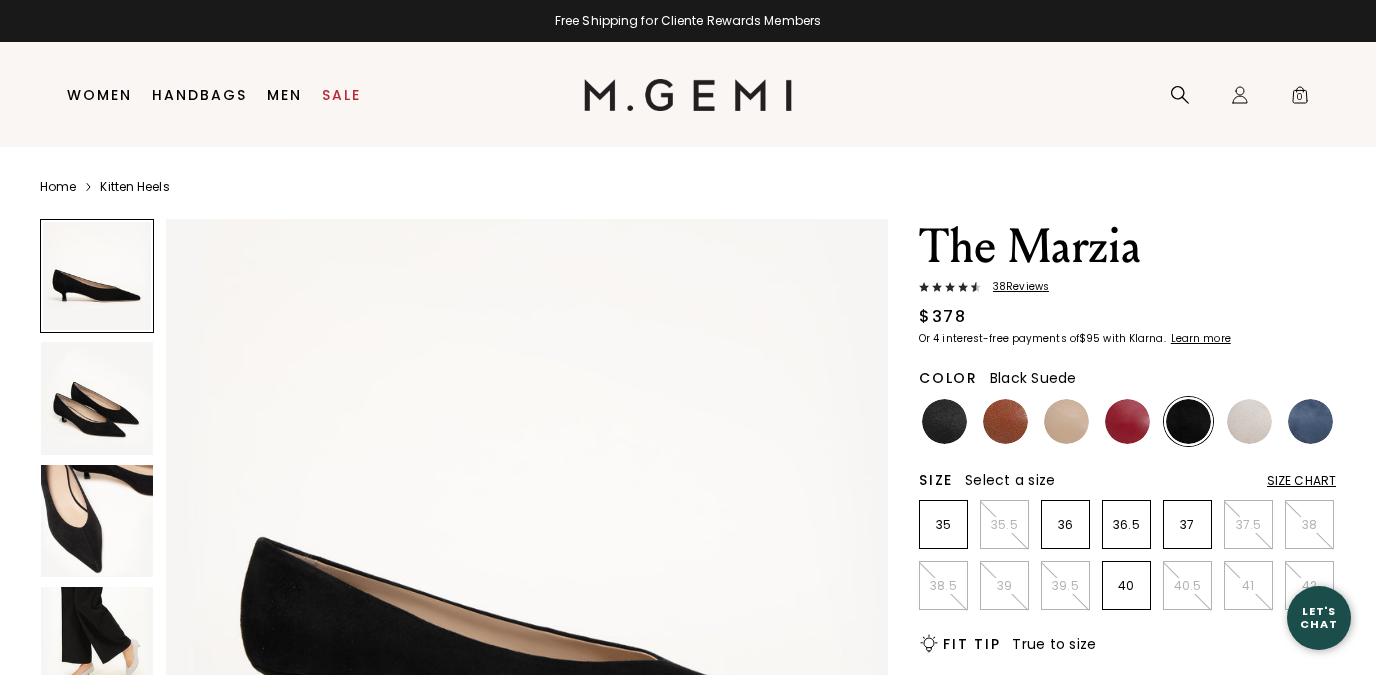 scroll, scrollTop: 0, scrollLeft: 0, axis: both 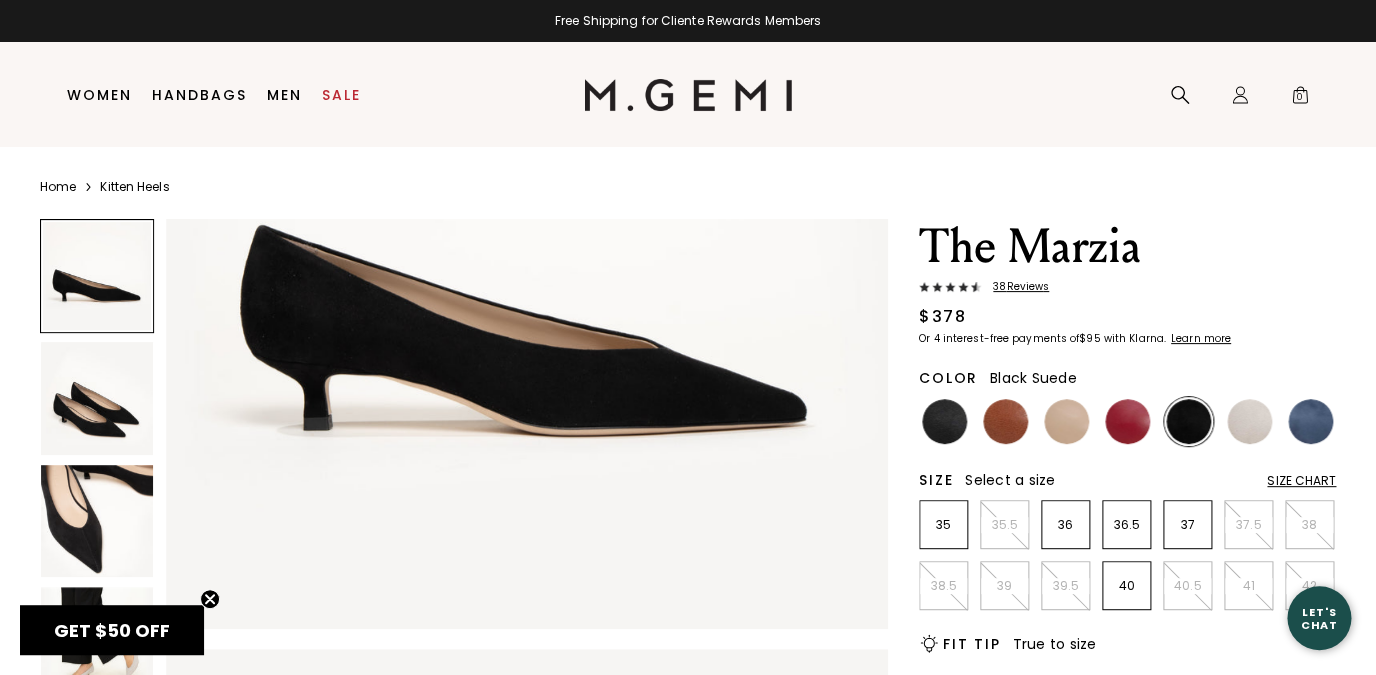 click at bounding box center (97, 398) 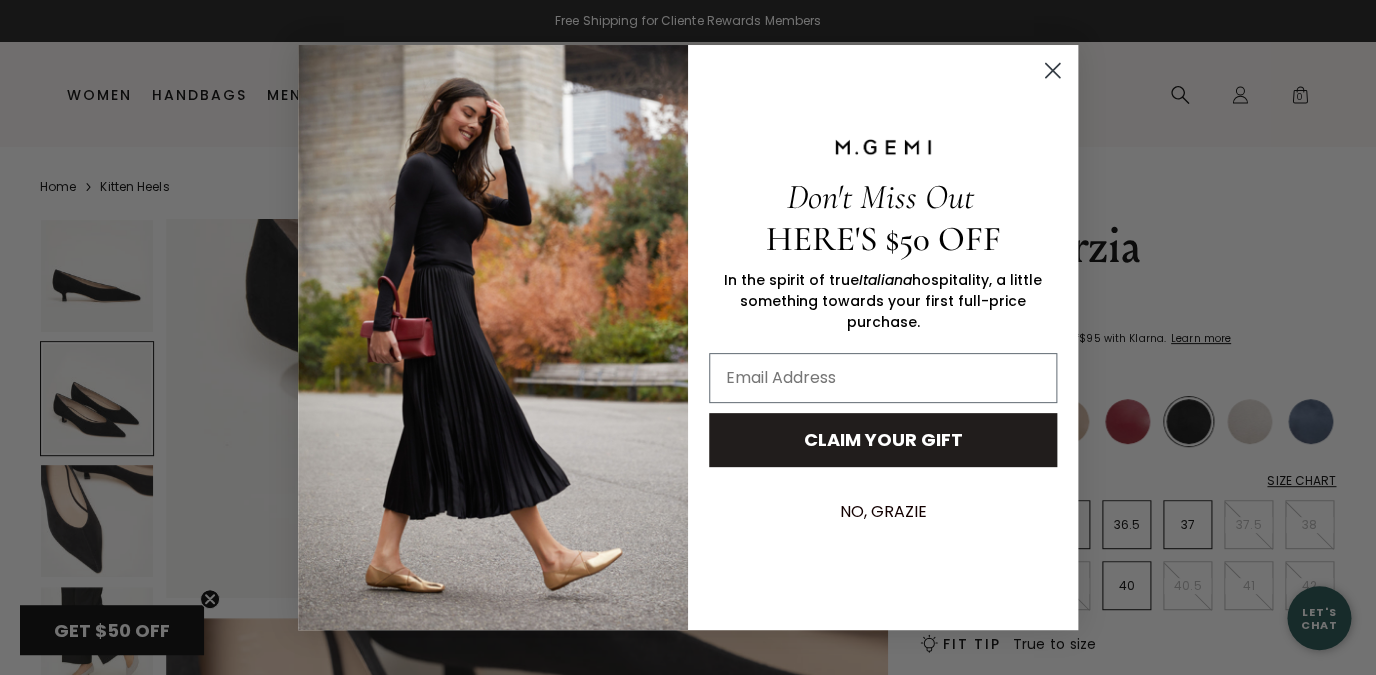 scroll, scrollTop: 1084, scrollLeft: 0, axis: vertical 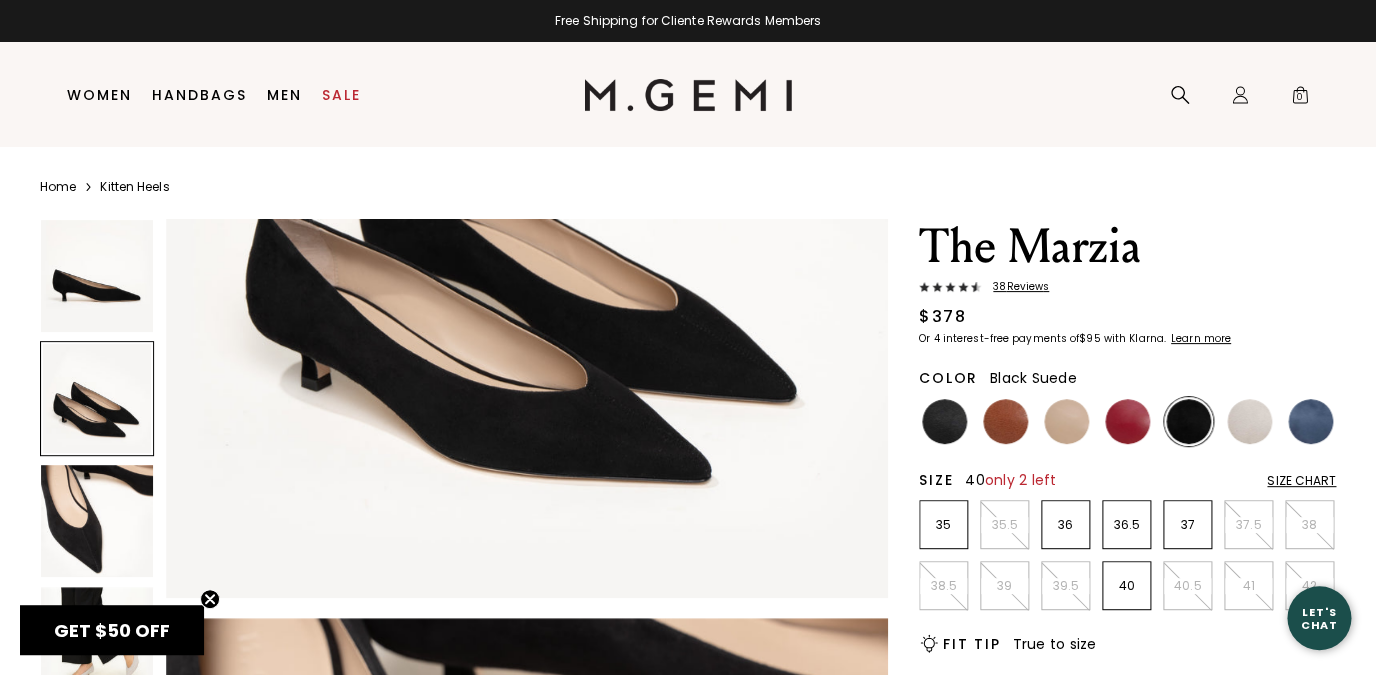 click on "40" at bounding box center [1126, 586] 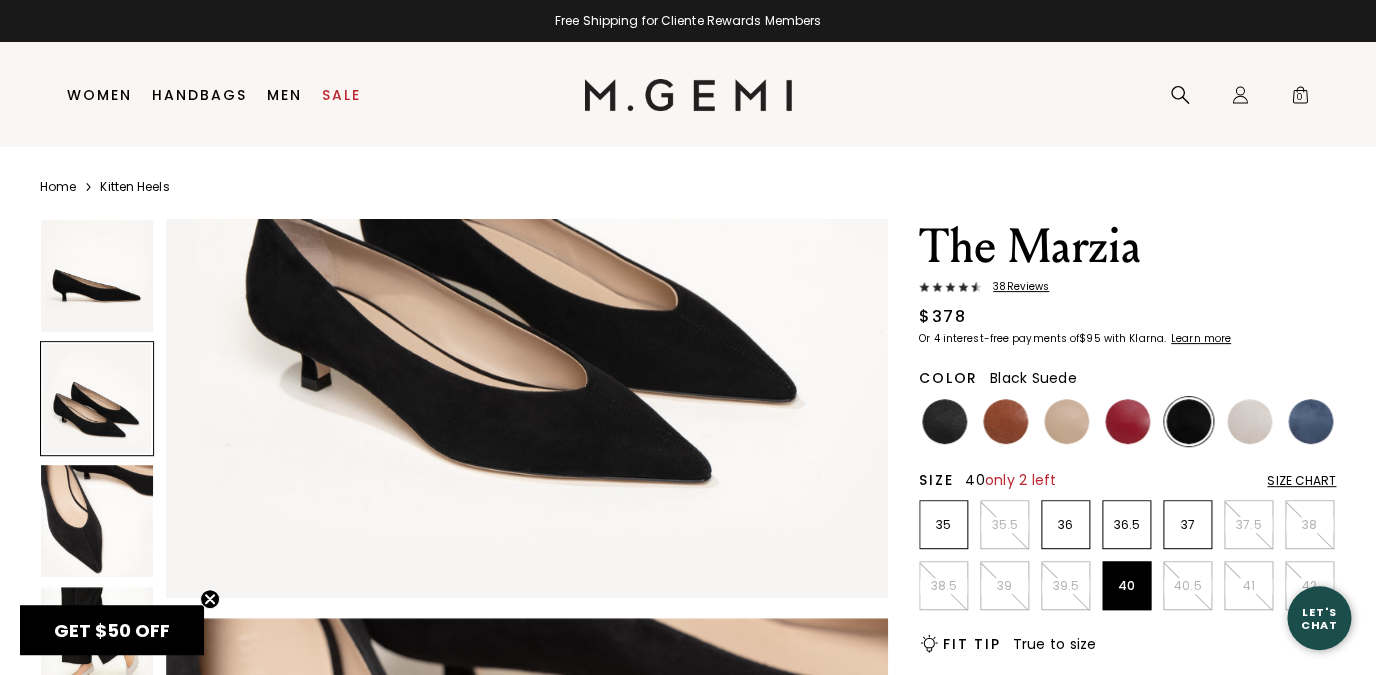 scroll, scrollTop: 1084, scrollLeft: 0, axis: vertical 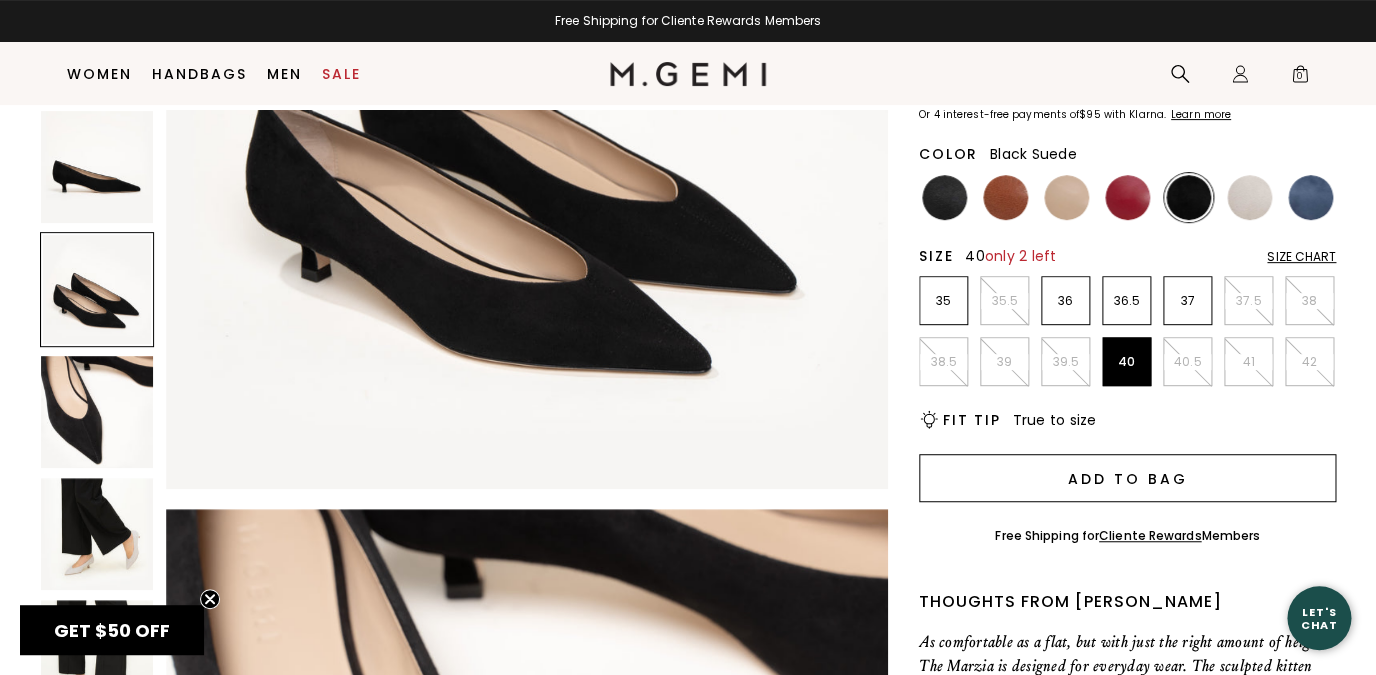 click on "Add to Bag" at bounding box center [1127, 478] 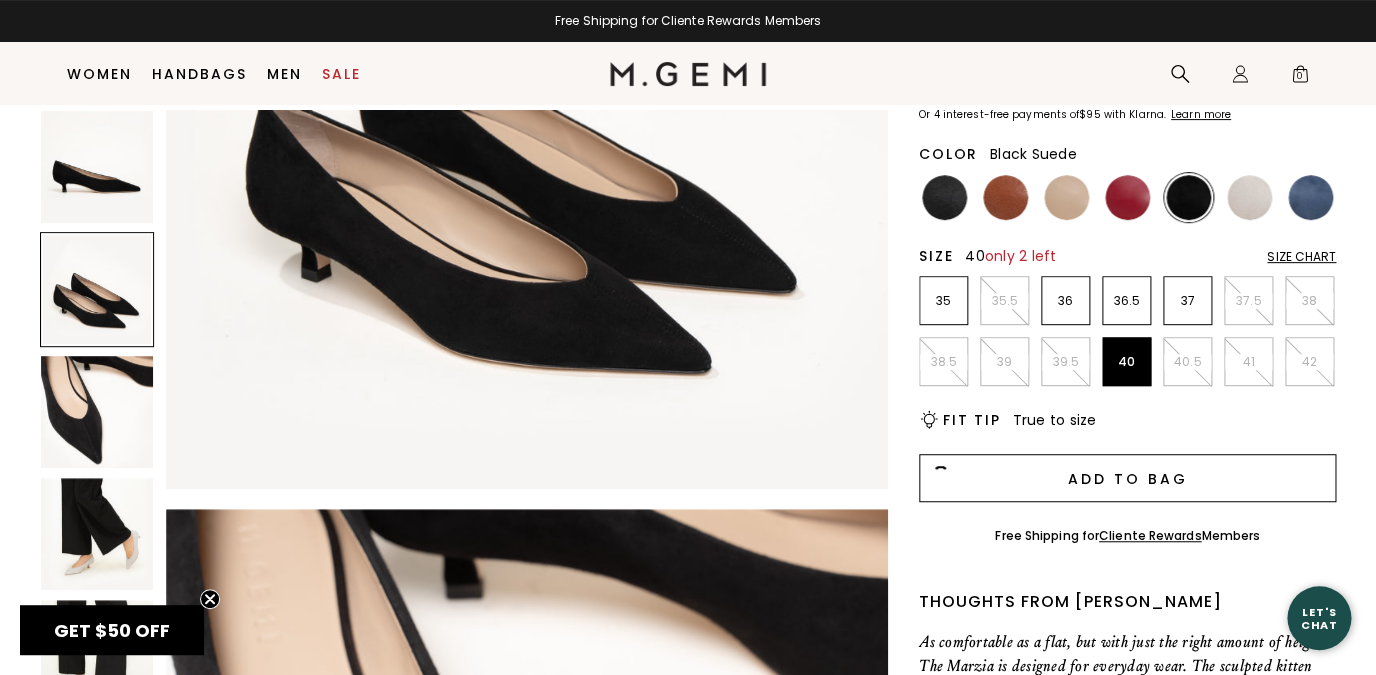 scroll, scrollTop: 1084, scrollLeft: 0, axis: vertical 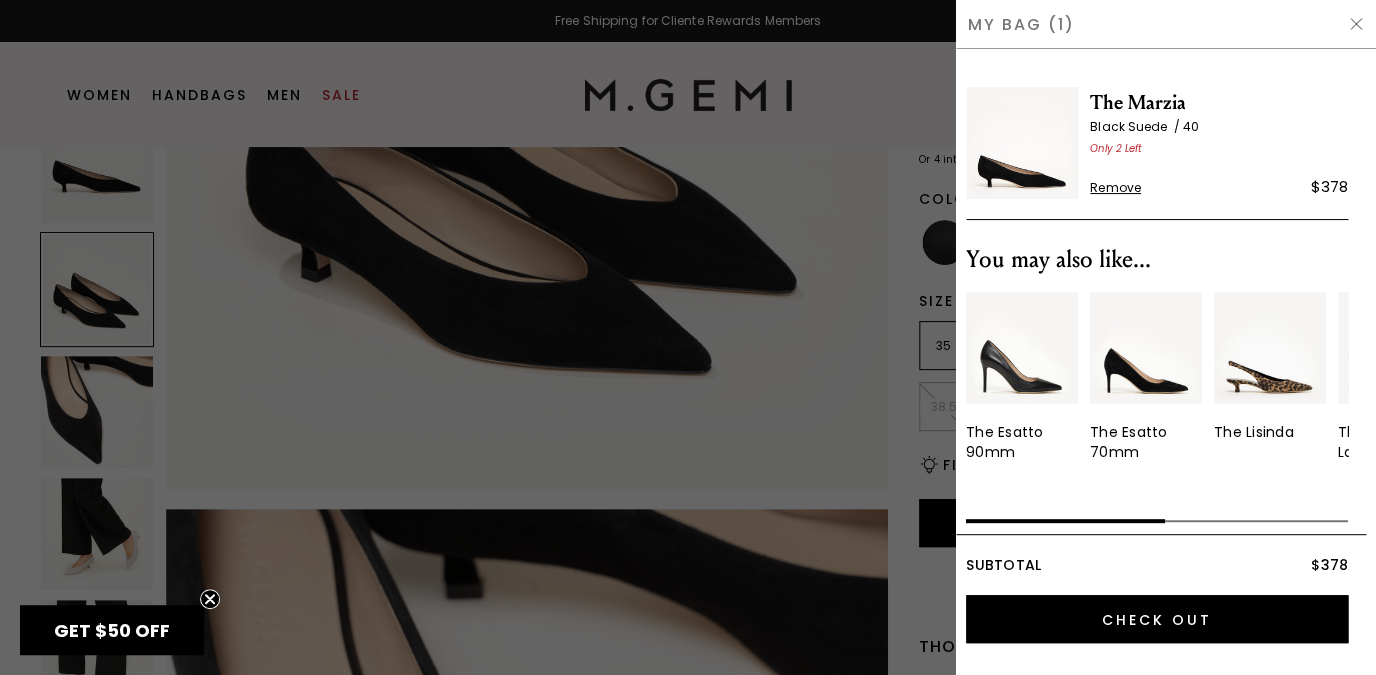 click at bounding box center [688, 337] 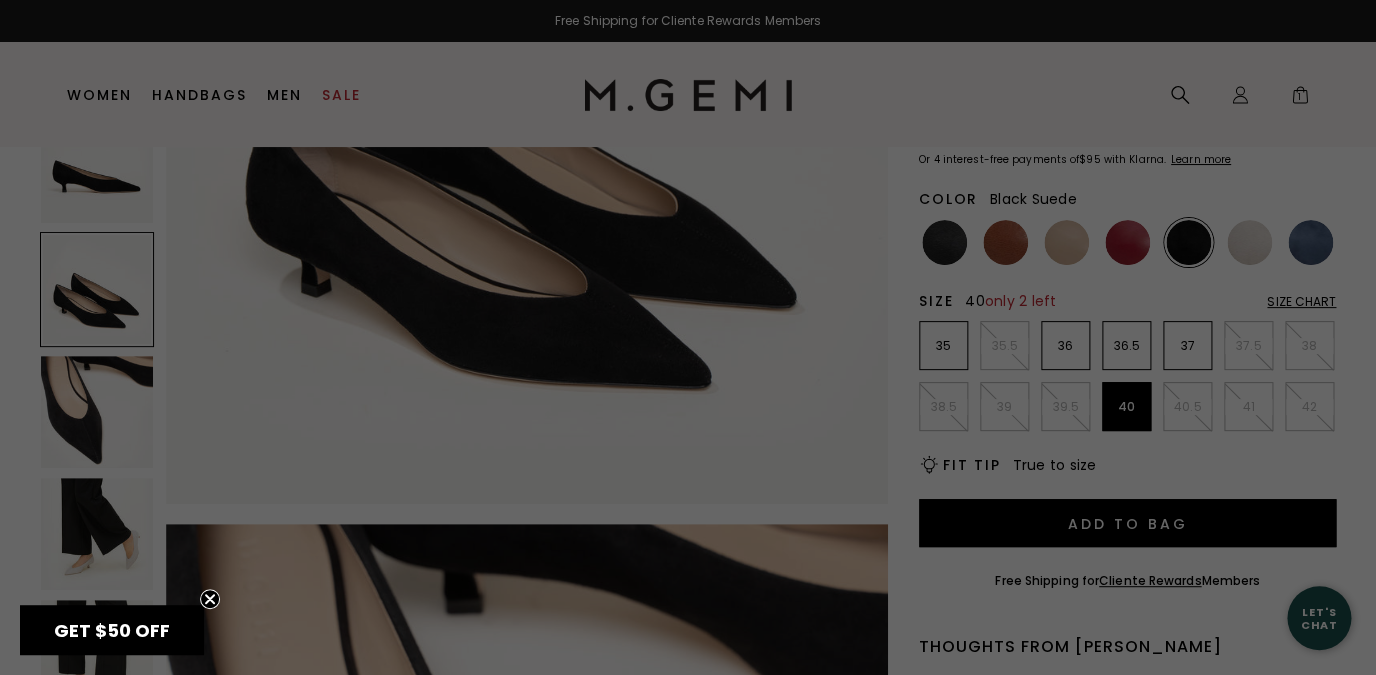 scroll, scrollTop: 1069, scrollLeft: 0, axis: vertical 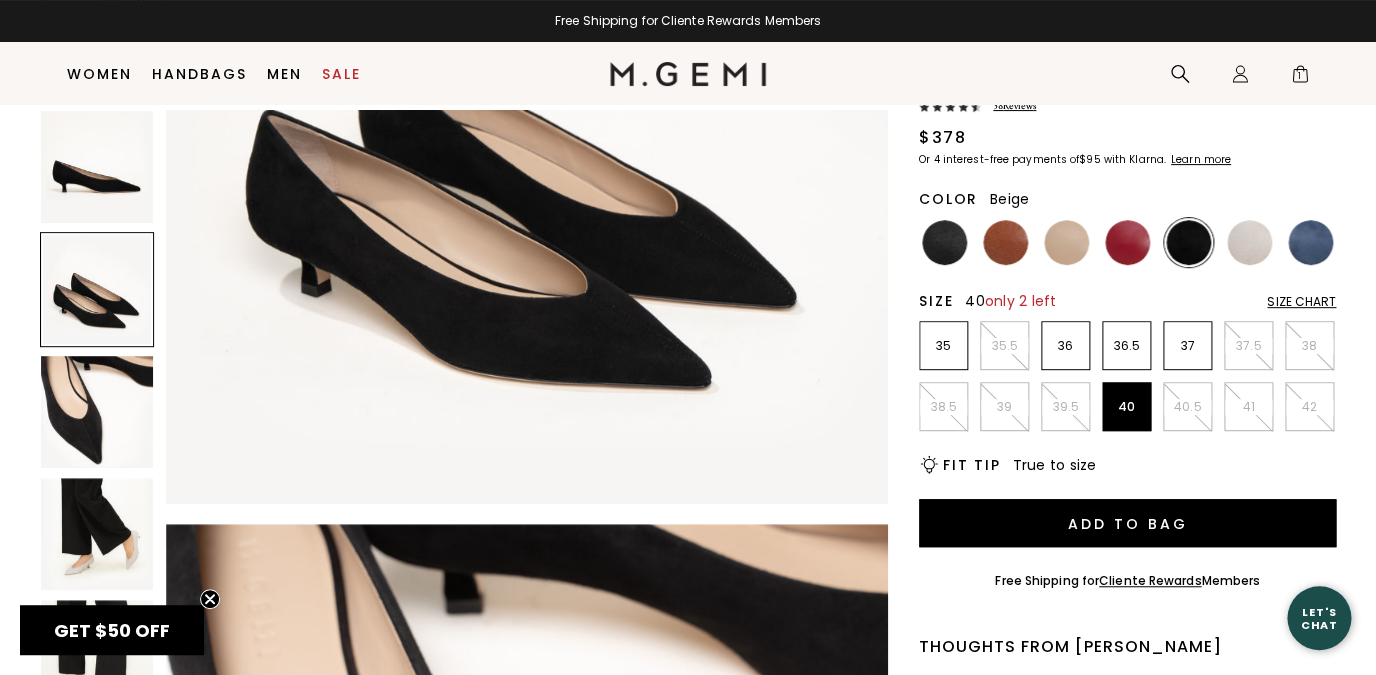 click at bounding box center (1066, 242) 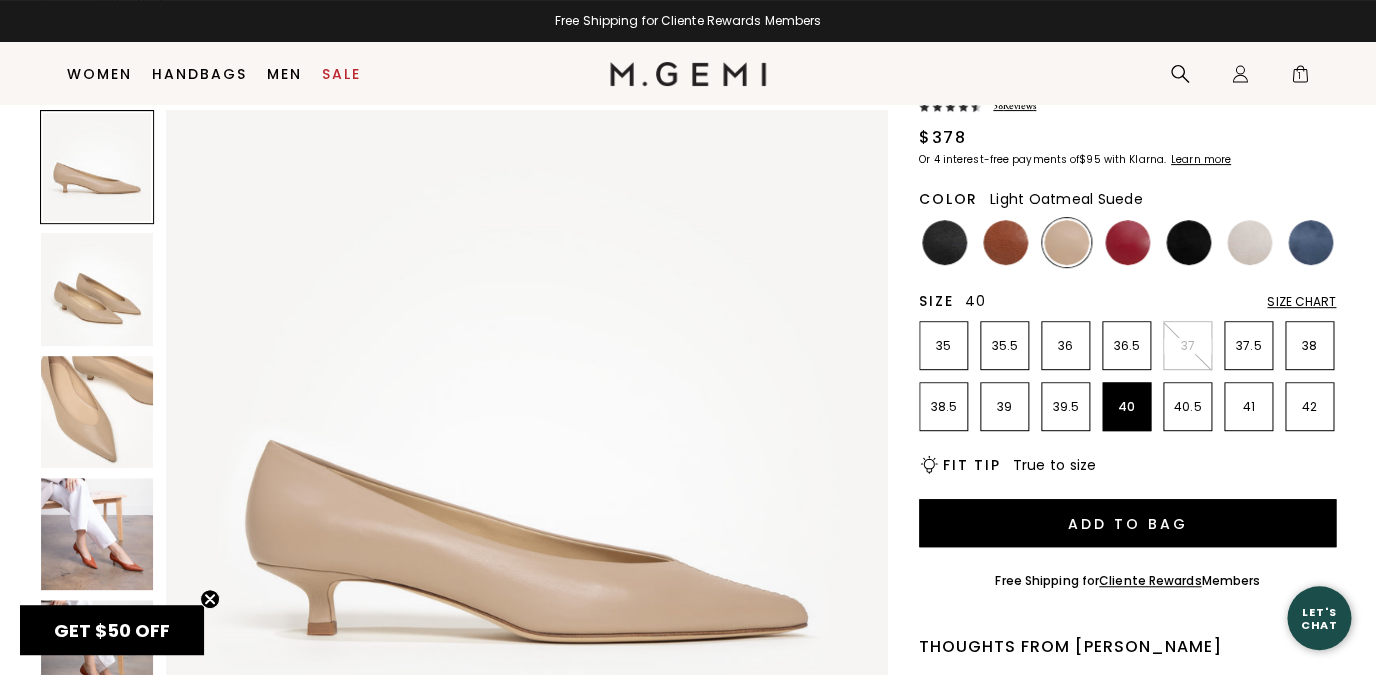 click at bounding box center (1249, 242) 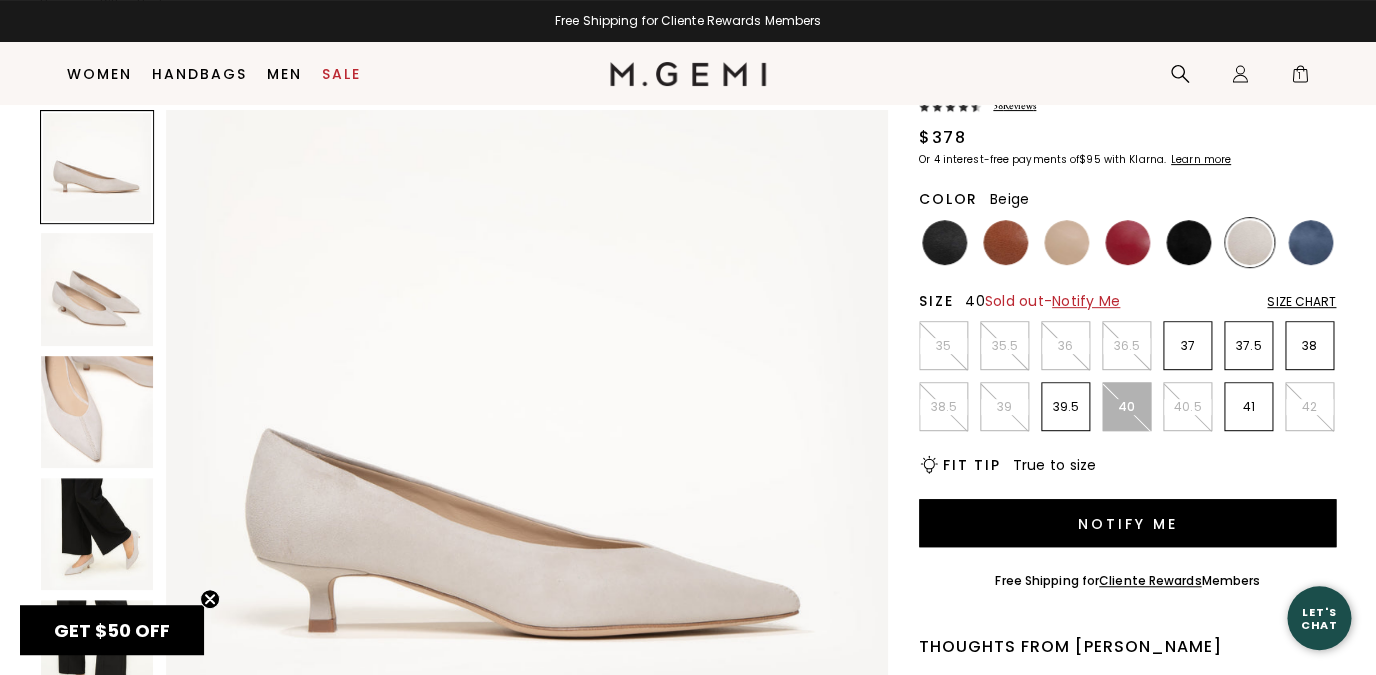 click at bounding box center [1066, 242] 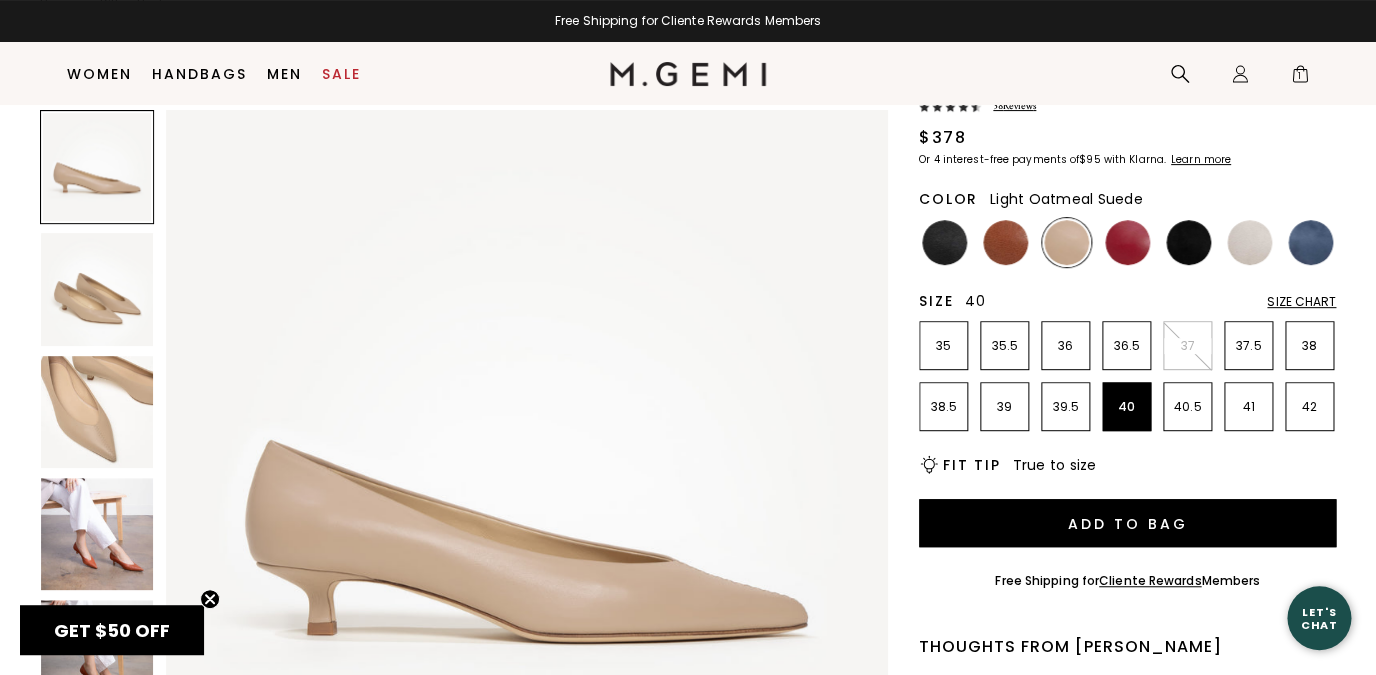click at bounding box center (1249, 242) 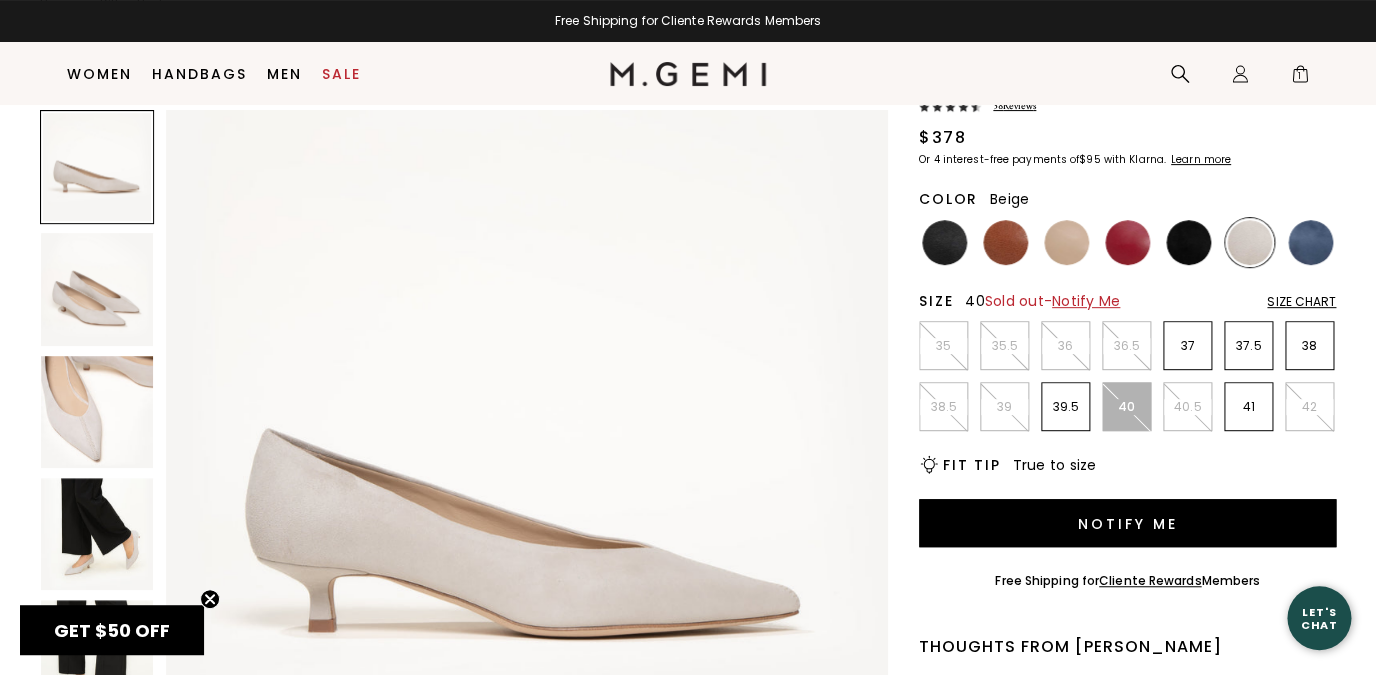 click at bounding box center [1066, 242] 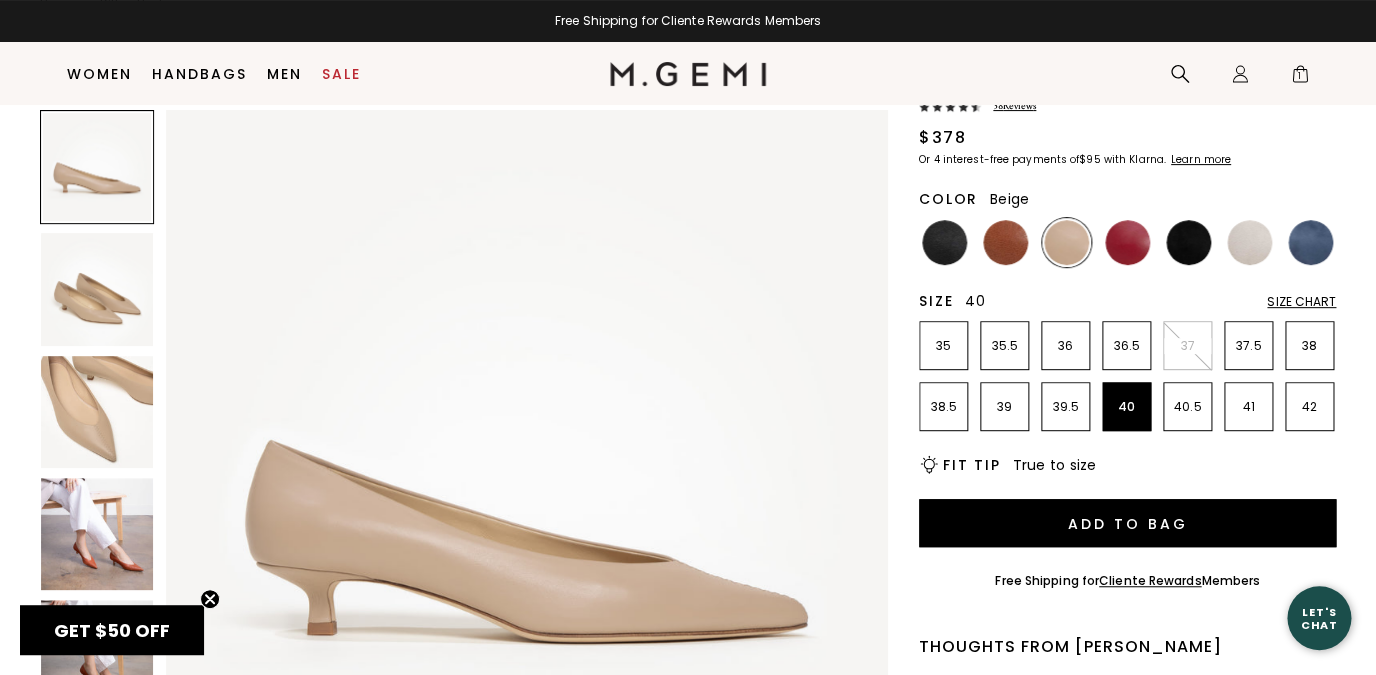 click at bounding box center (97, 412) 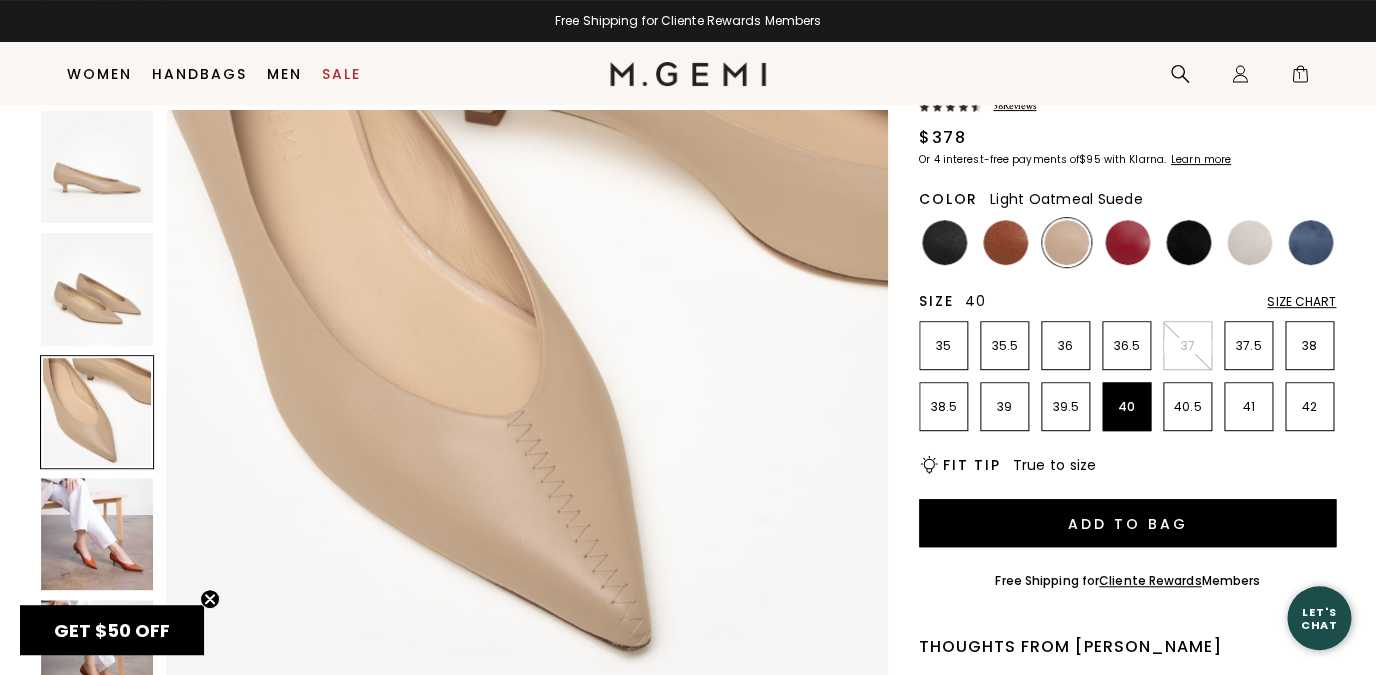 scroll, scrollTop: 1622, scrollLeft: 0, axis: vertical 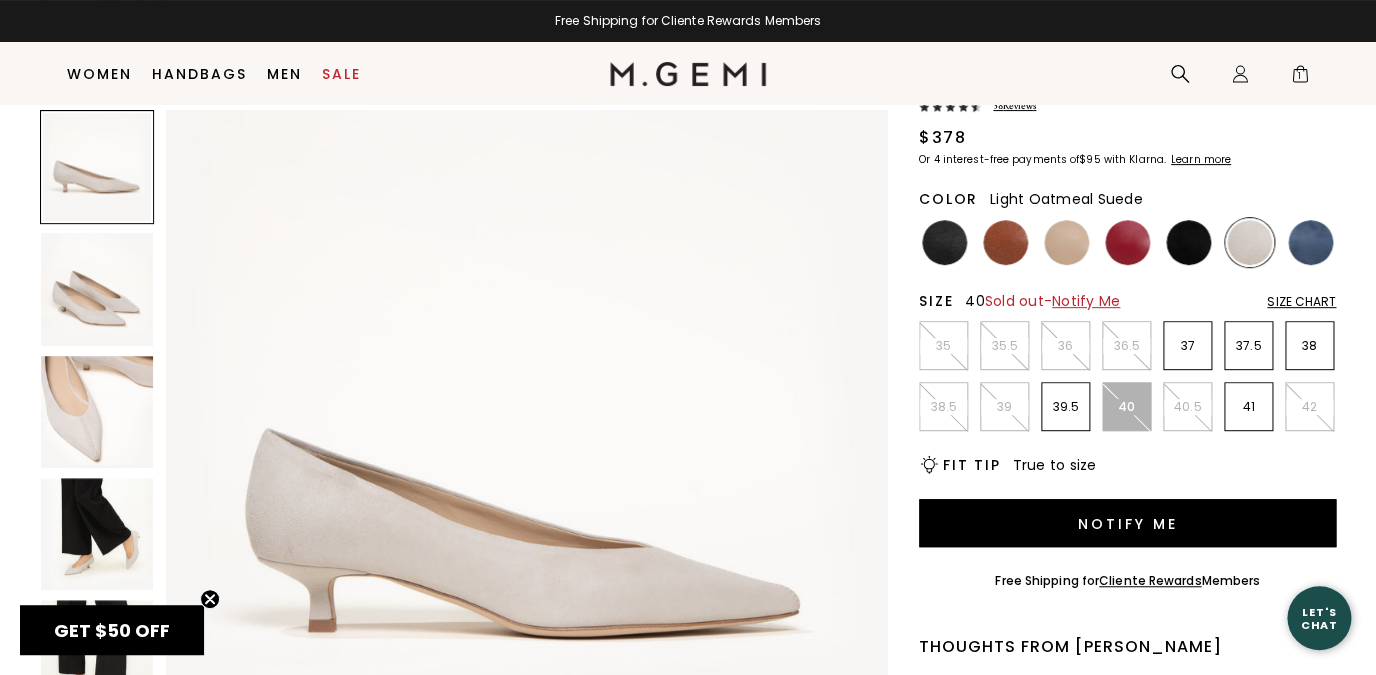 click at bounding box center (527, 471) 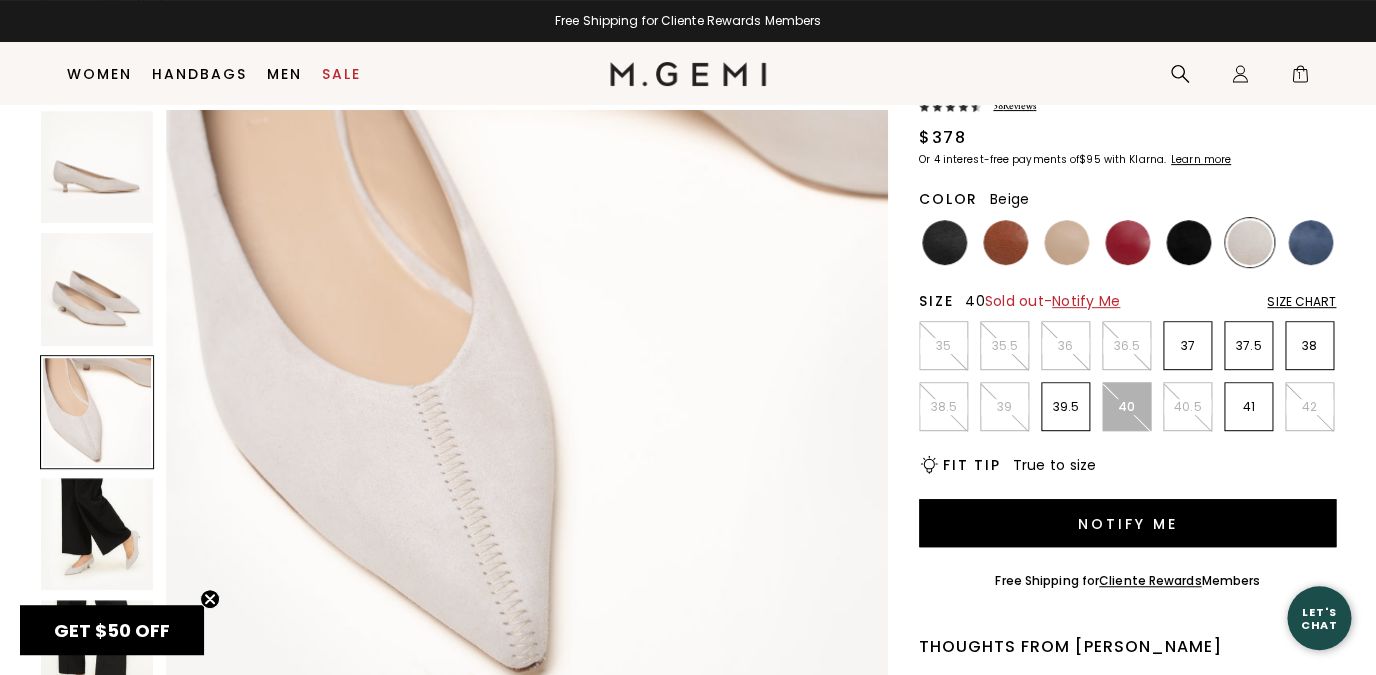 scroll, scrollTop: 1596, scrollLeft: 0, axis: vertical 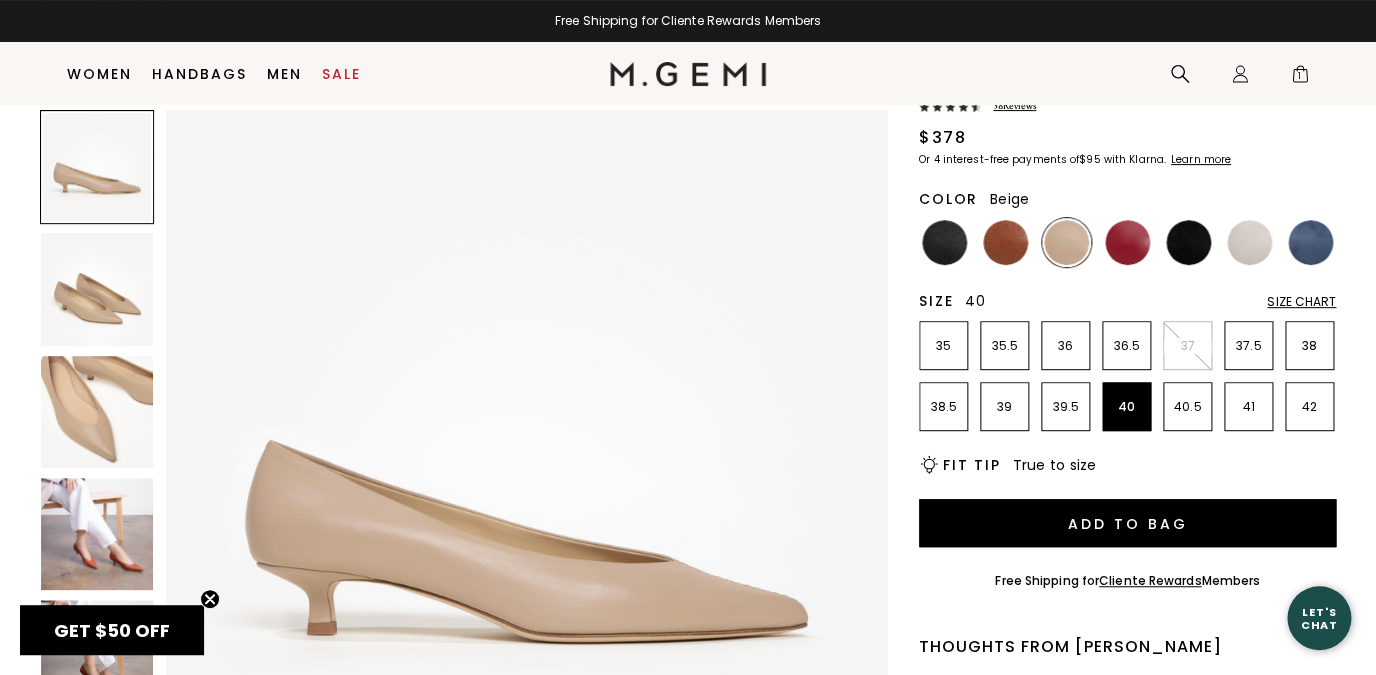 click at bounding box center [97, 412] 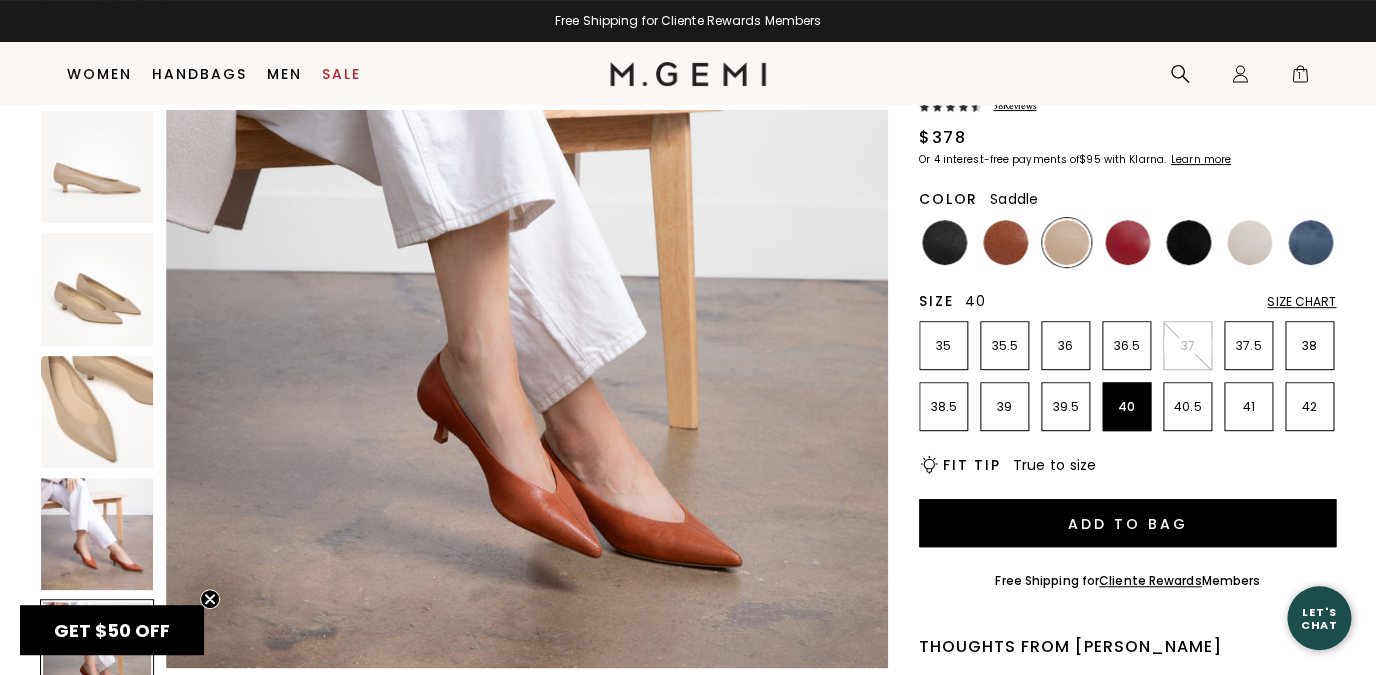 scroll, scrollTop: 3130, scrollLeft: 0, axis: vertical 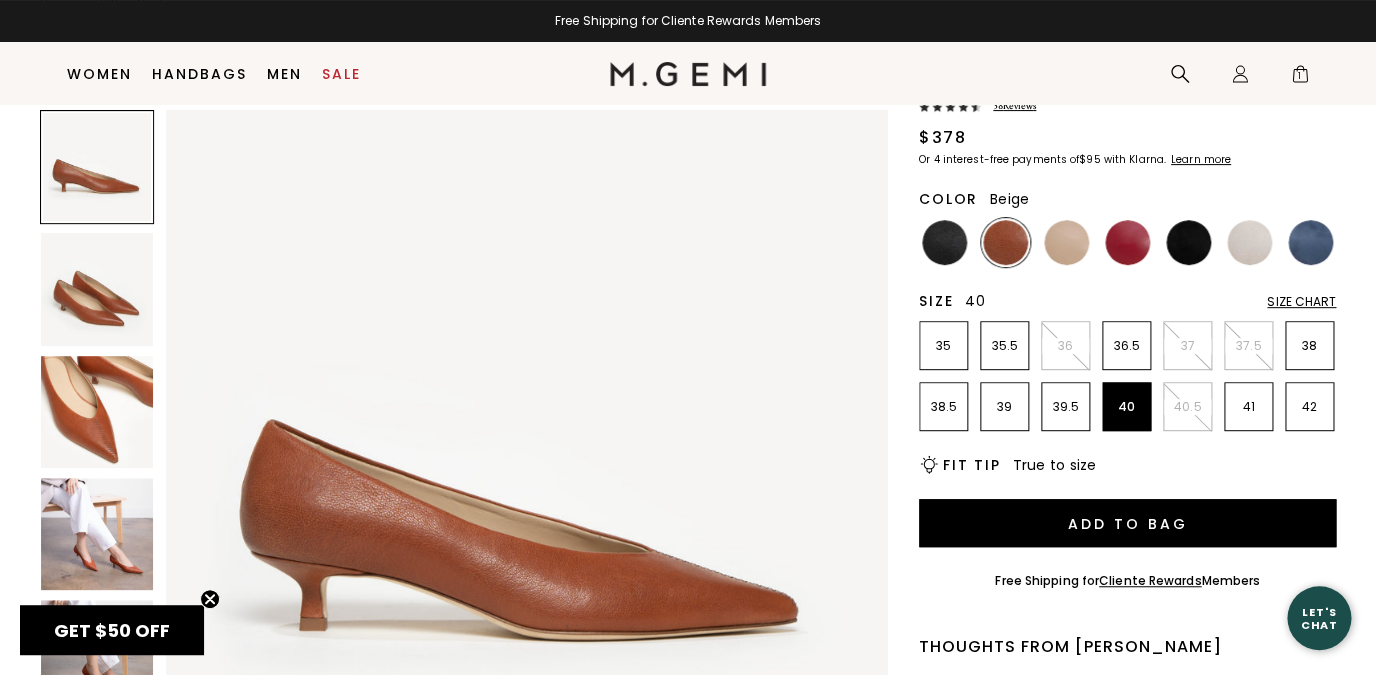 click at bounding box center [1066, 242] 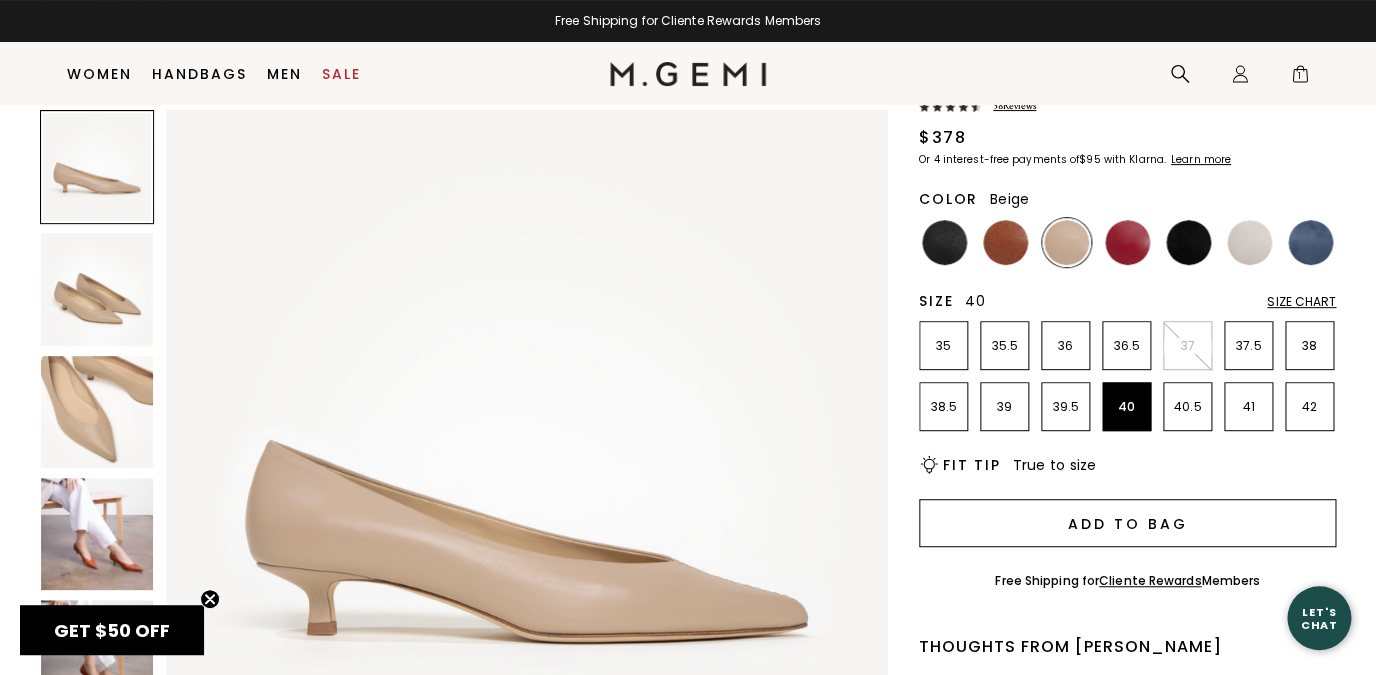 click on "Add to Bag" at bounding box center (1127, 523) 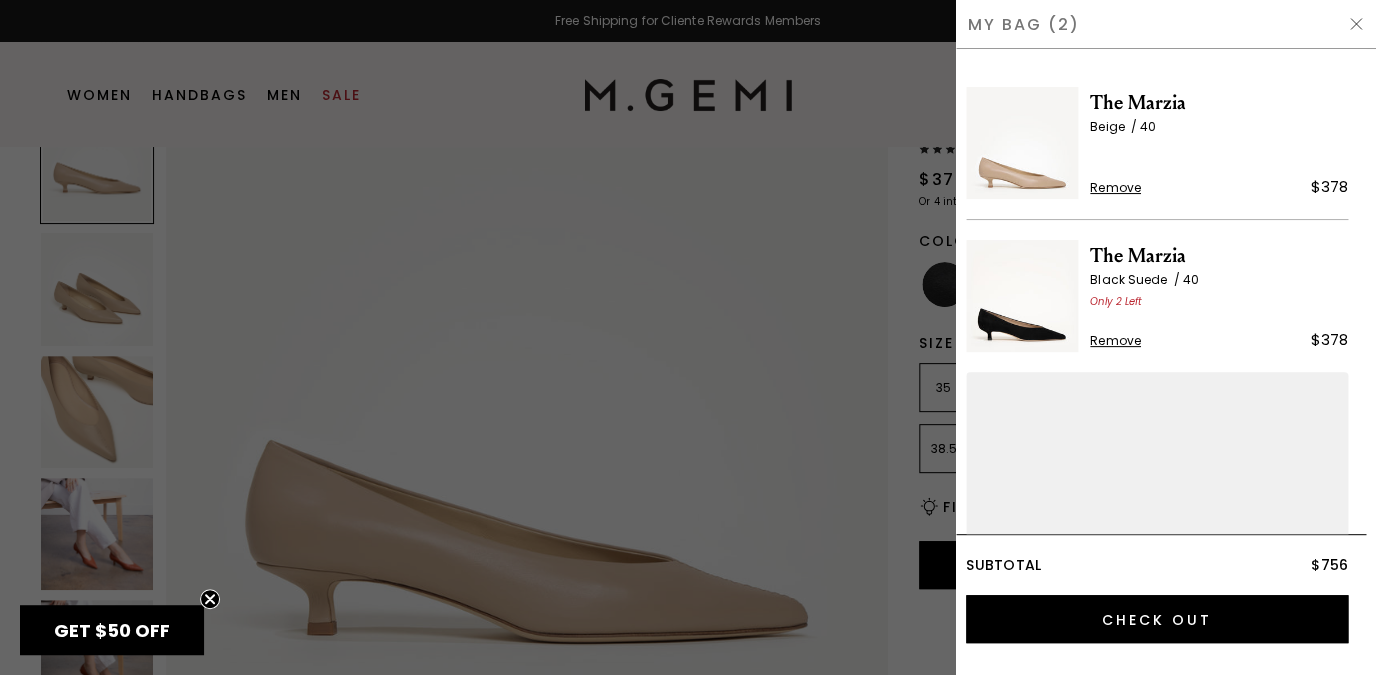 scroll, scrollTop: 1, scrollLeft: 0, axis: vertical 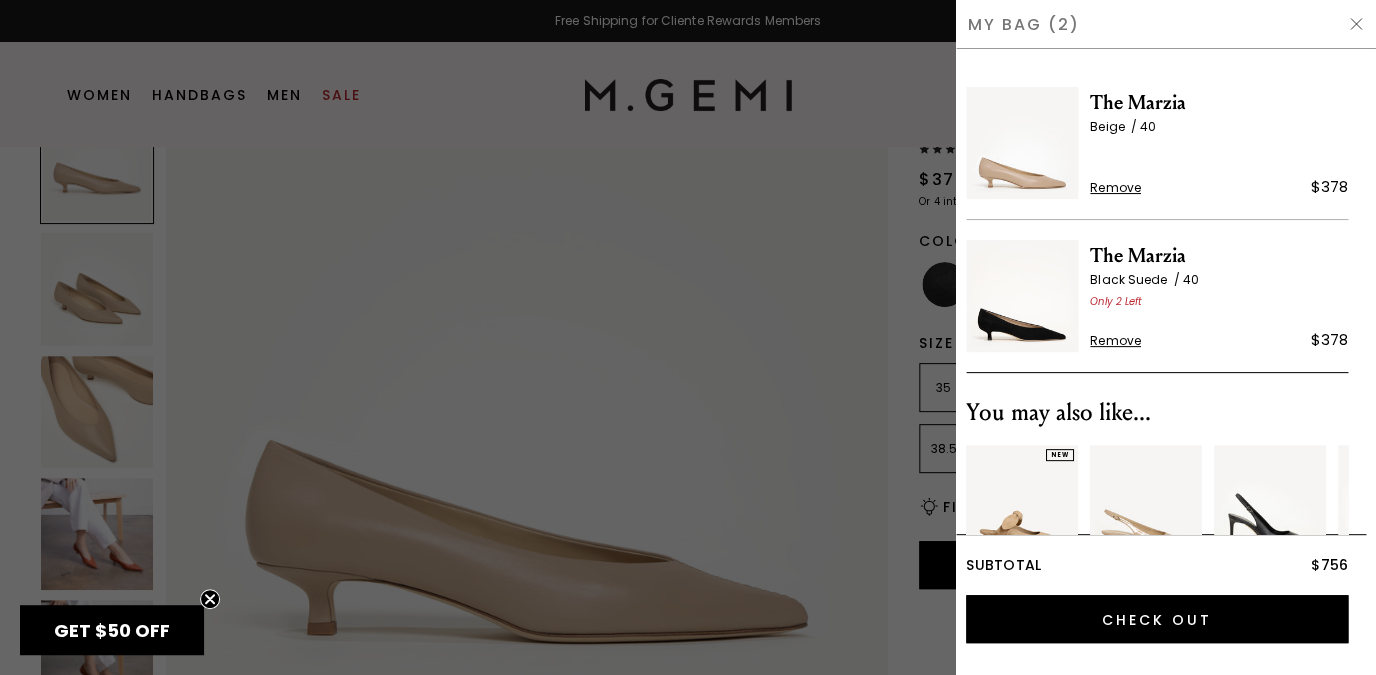 click at bounding box center [688, 336] 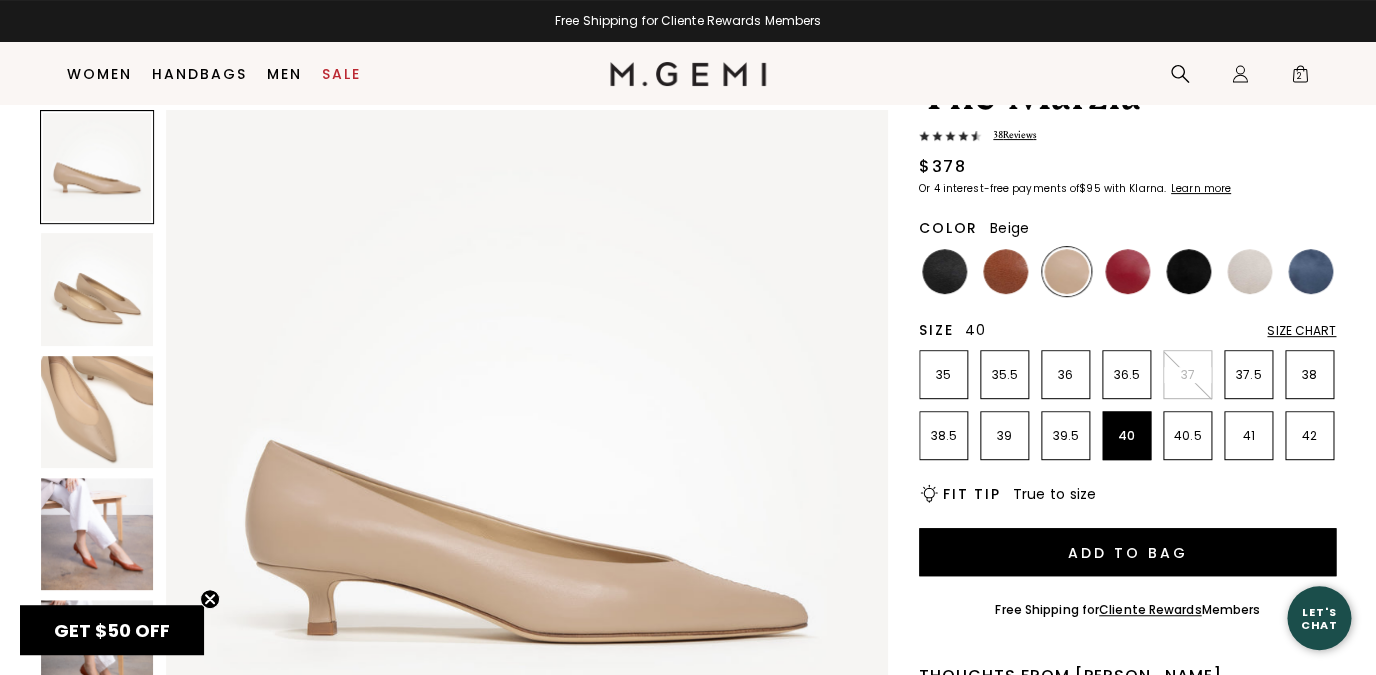 scroll, scrollTop: 98, scrollLeft: 0, axis: vertical 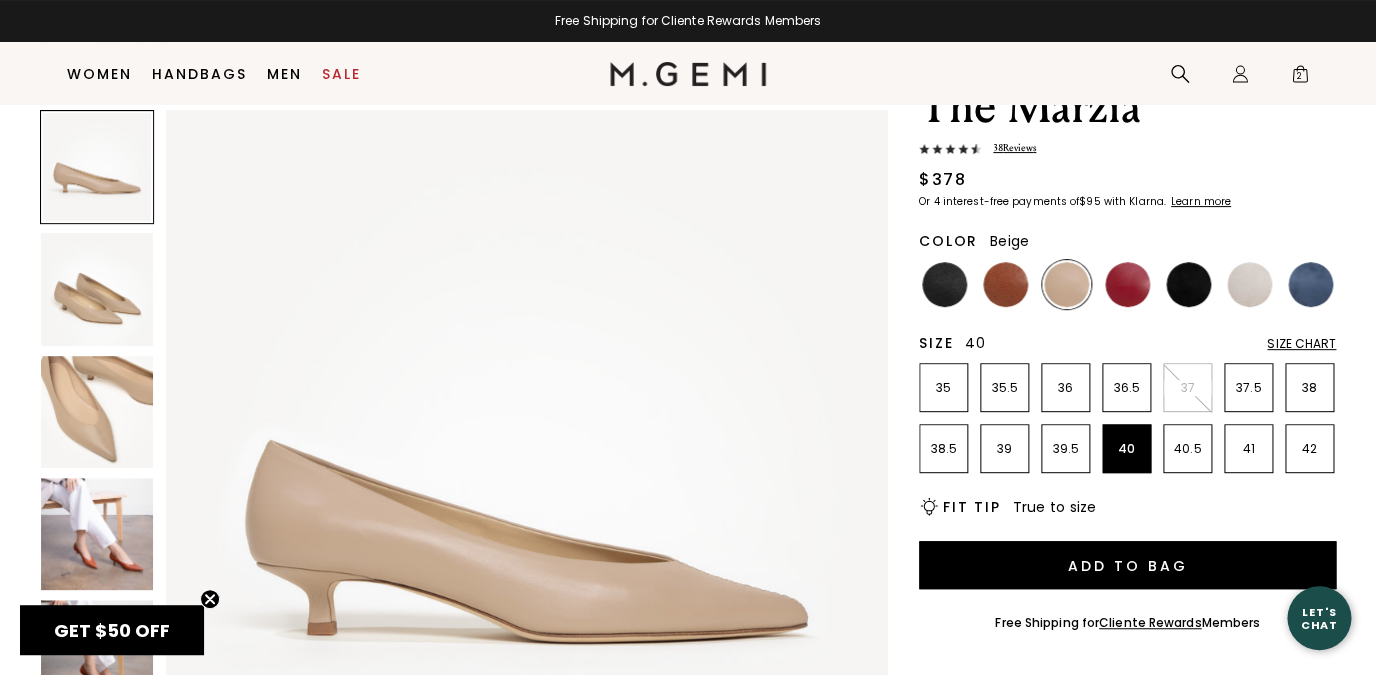 click on "Size Chart" at bounding box center (1301, 344) 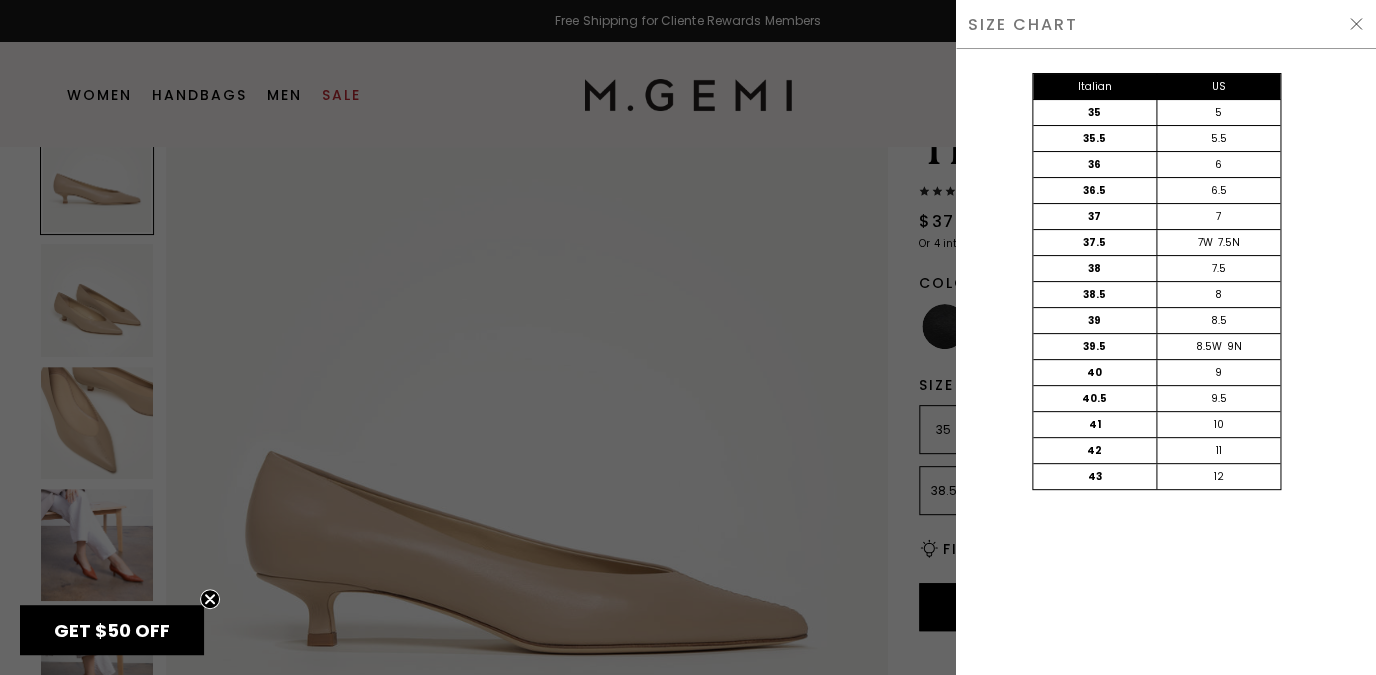 click on "Italian US 35 5 35.5 5.5 36 6 36.5 6.5 37 7 37.5 7W 7.5N 38 7.5 38.5 8 39 8.5 39.5 8.5W 9N 40 9 40.5 9.5 41 10 42 11 43 12" at bounding box center (1156, 301) 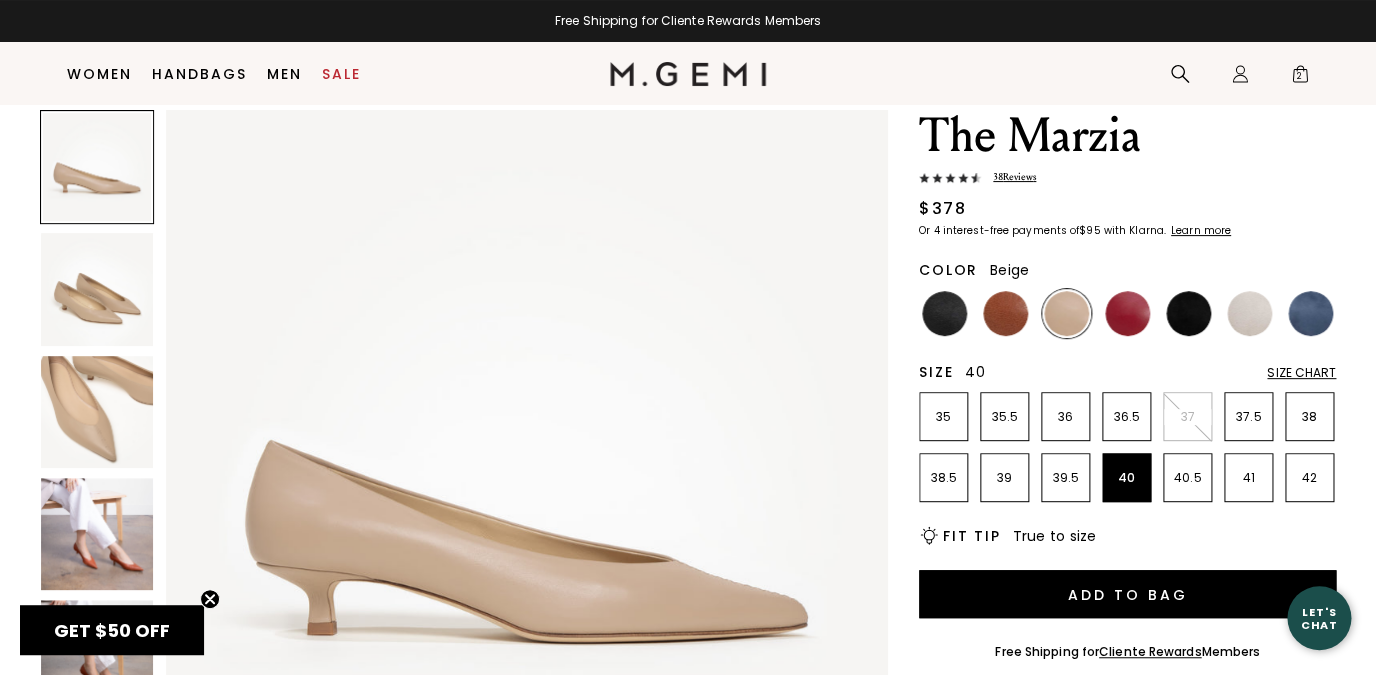 scroll, scrollTop: 56, scrollLeft: 0, axis: vertical 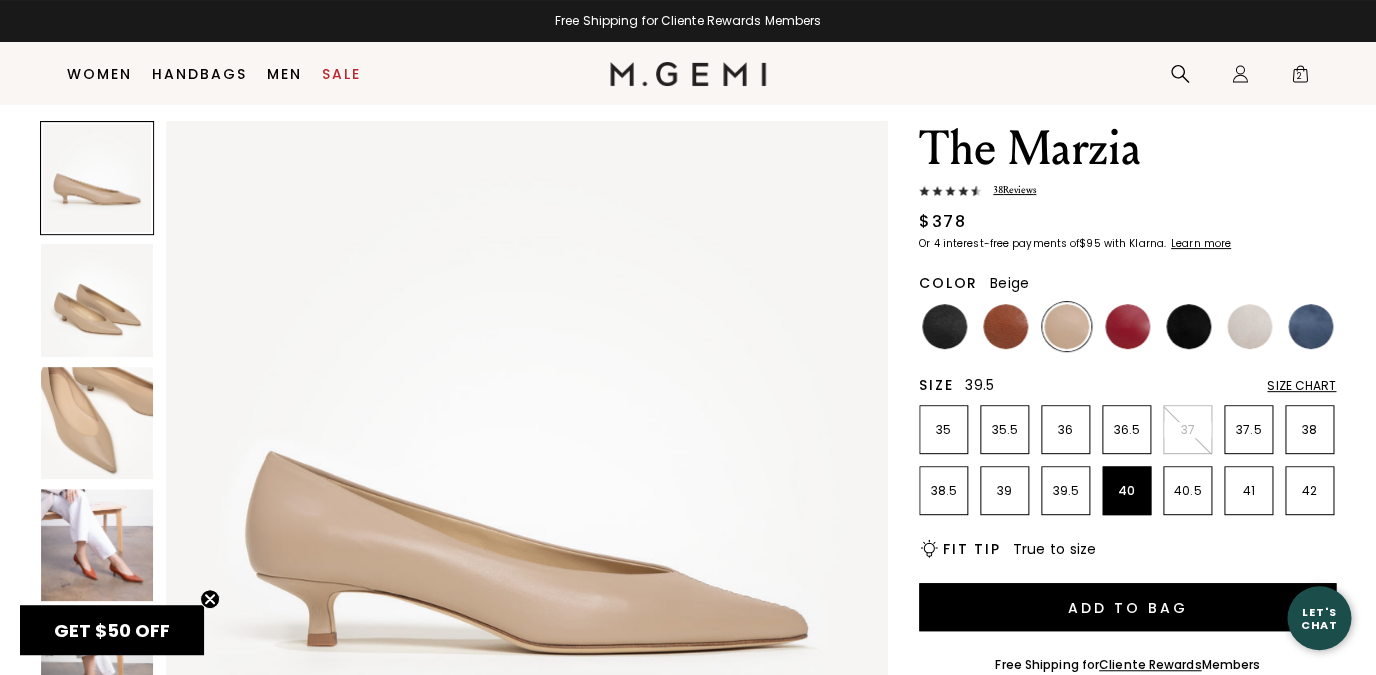 click on "39.5" at bounding box center [1065, 491] 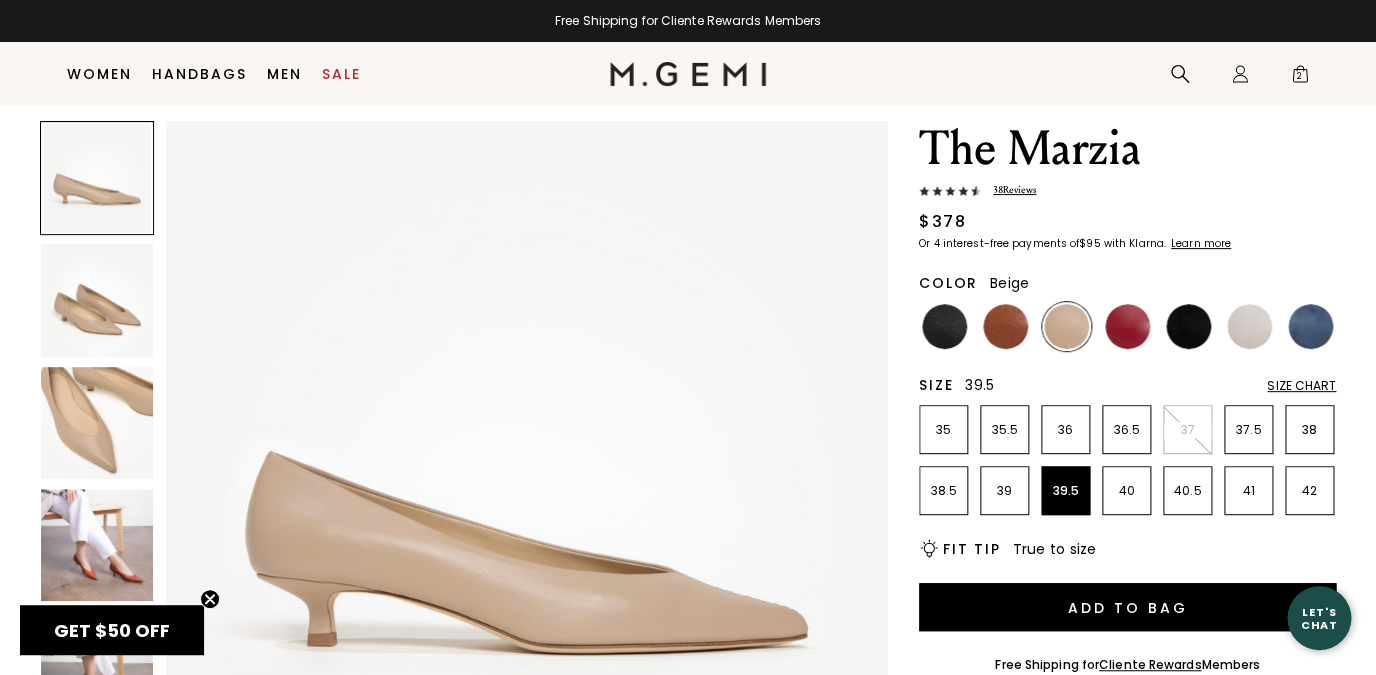 click on "38  Review s" at bounding box center [1008, 190] 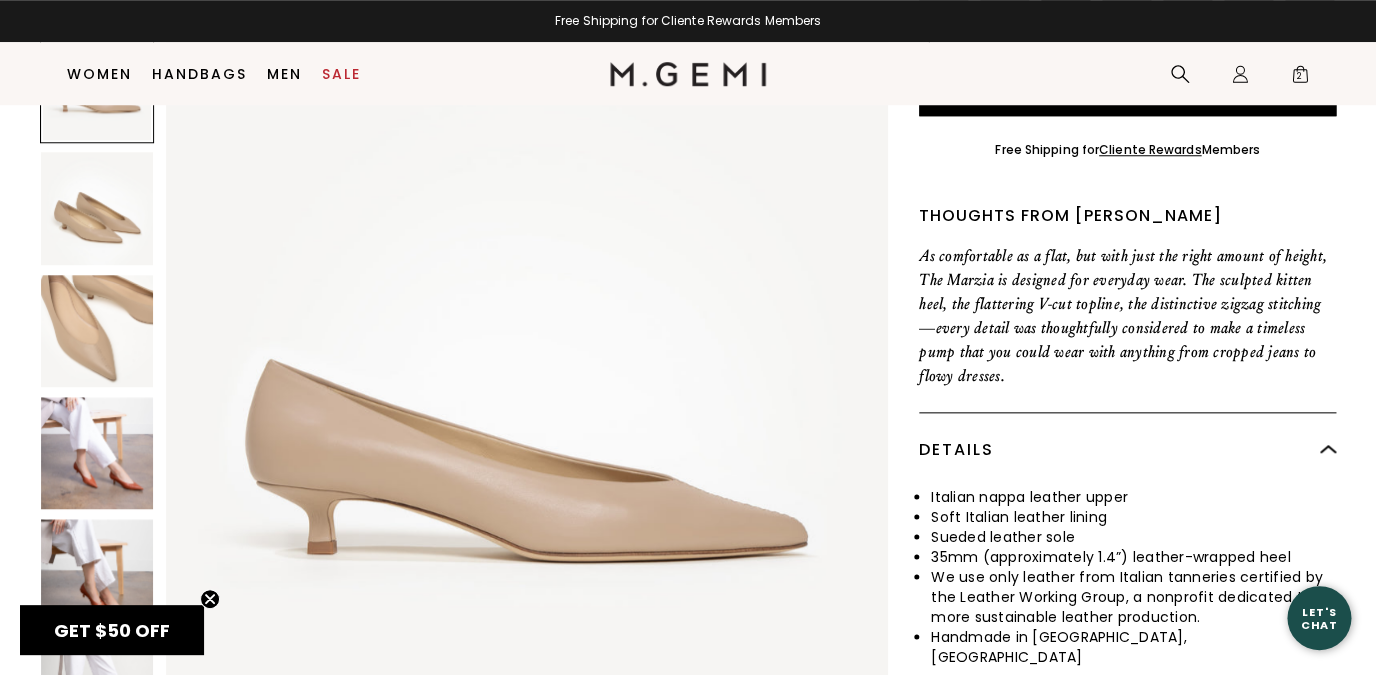 scroll, scrollTop: 511, scrollLeft: 0, axis: vertical 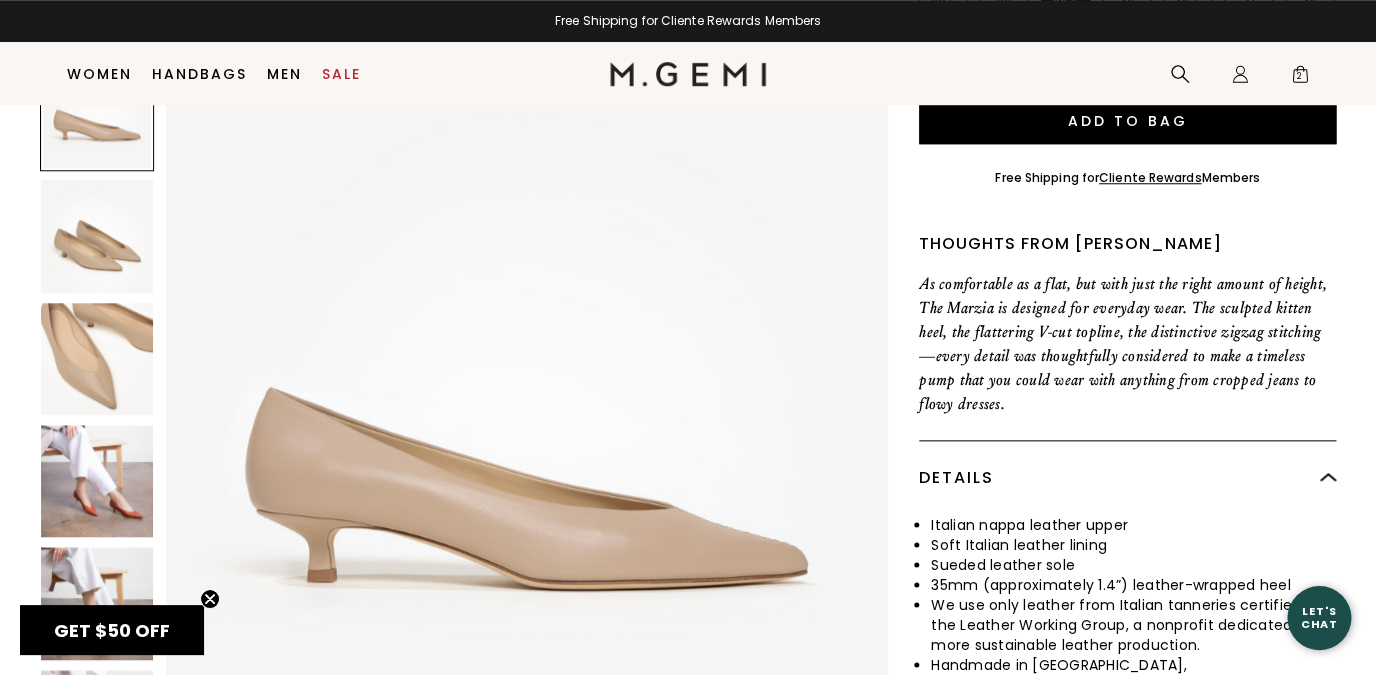 click at bounding box center [97, 237] 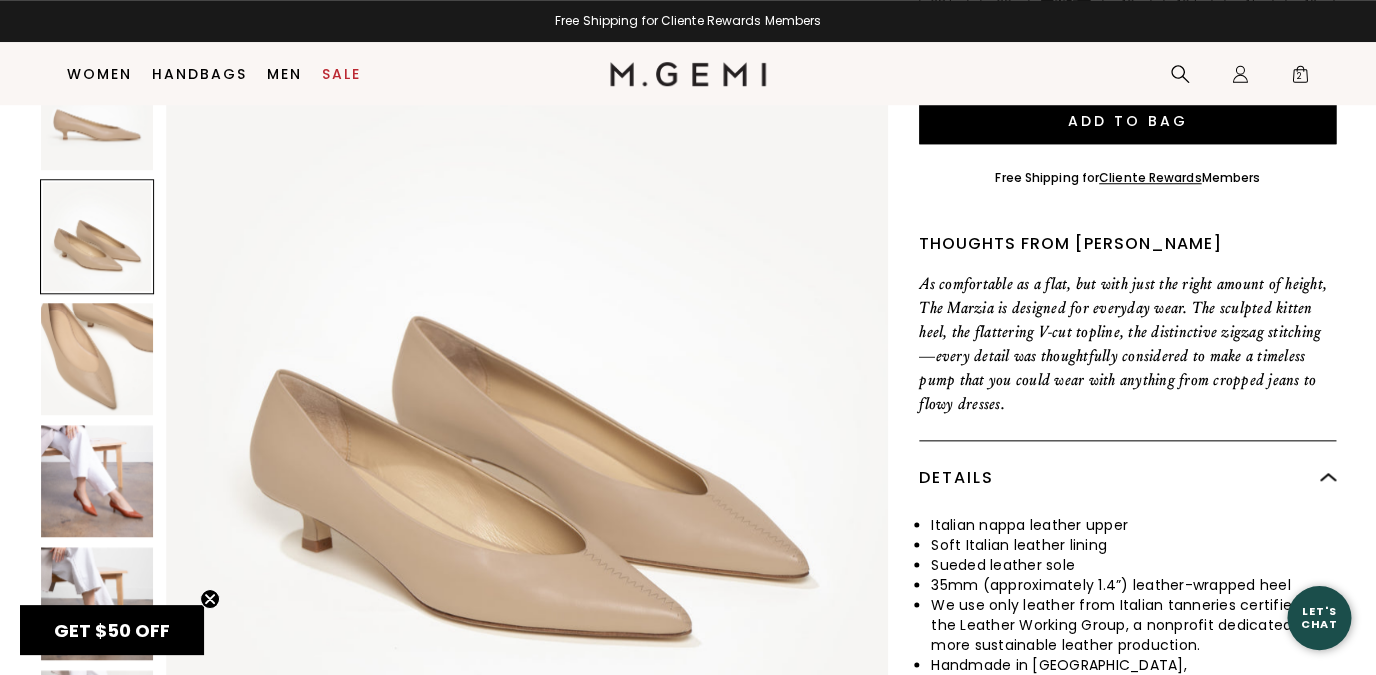 scroll, scrollTop: 0, scrollLeft: 0, axis: both 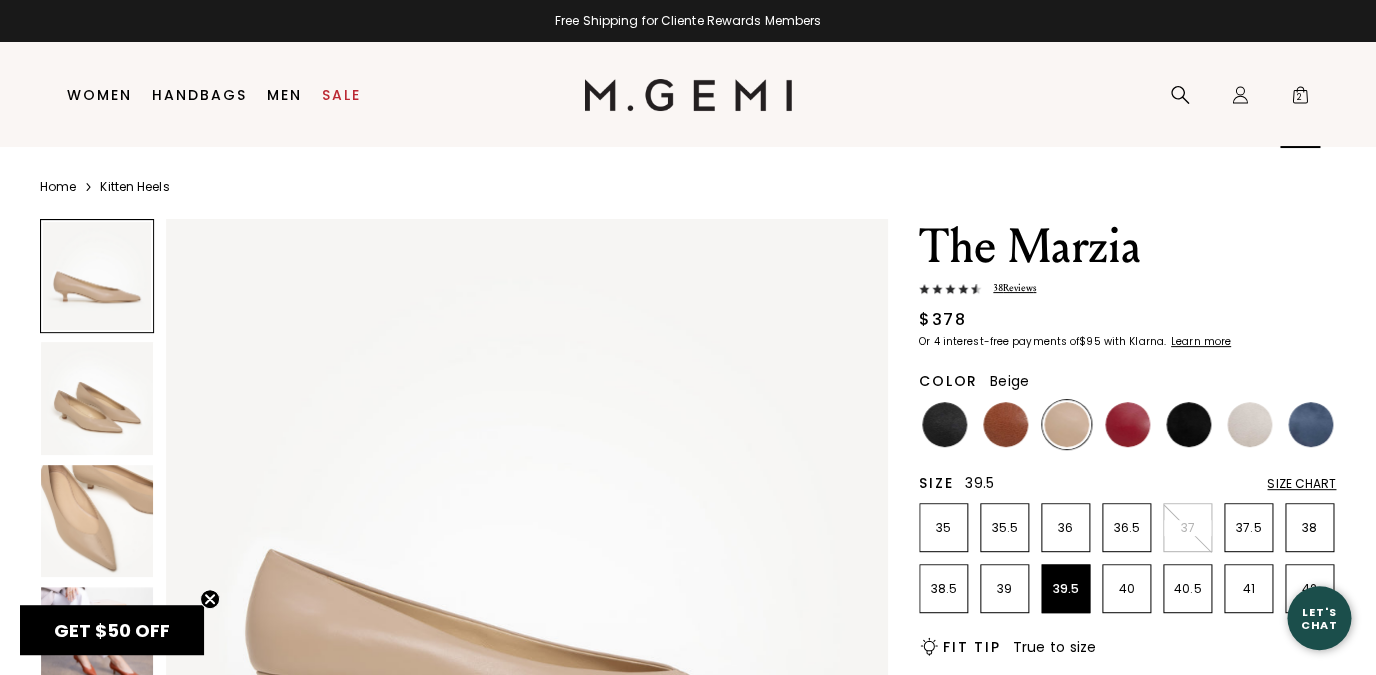 click on "2" at bounding box center (1300, 99) 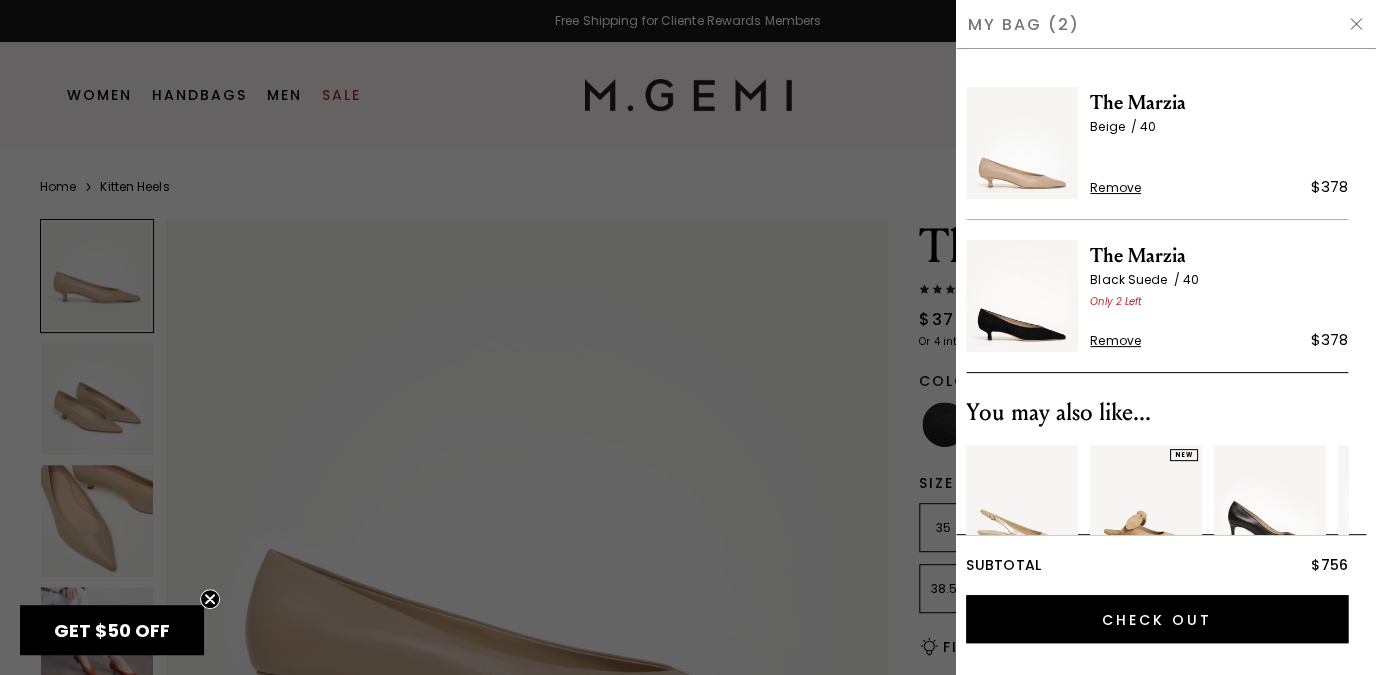 click on "The Marzia" at bounding box center (1219, 256) 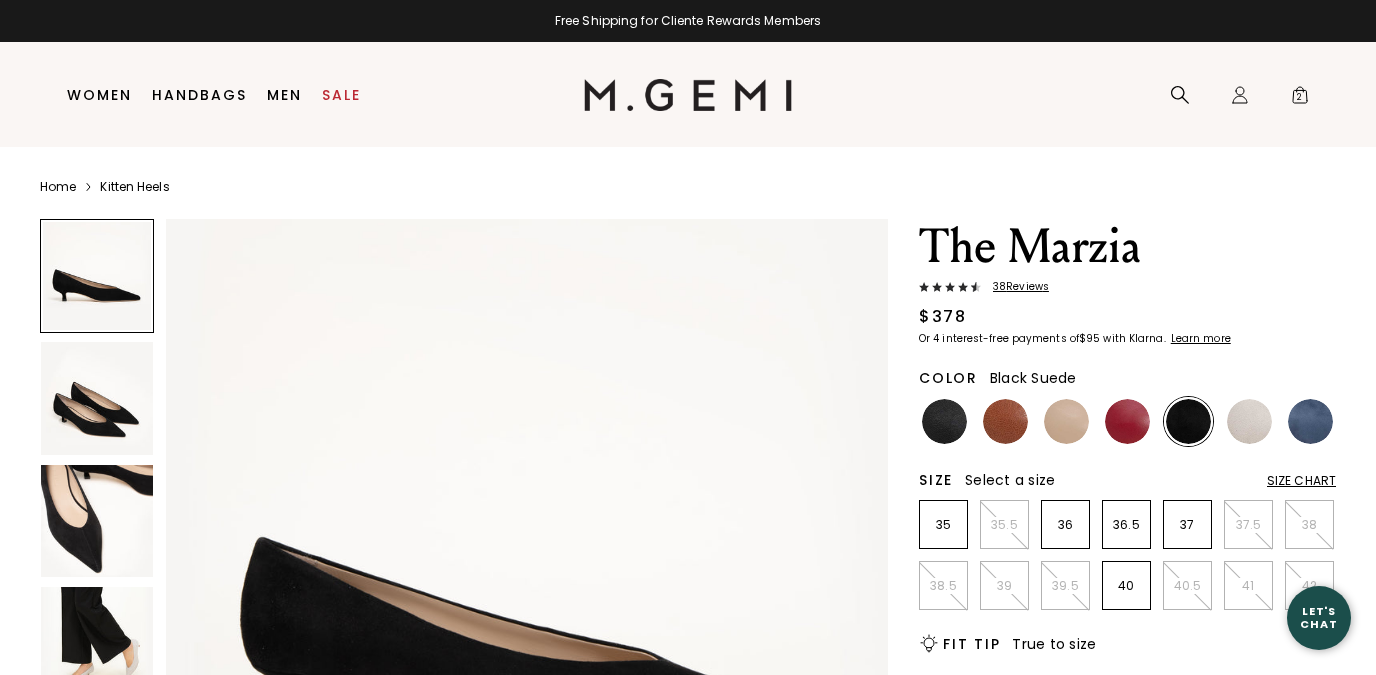 scroll, scrollTop: 0, scrollLeft: 0, axis: both 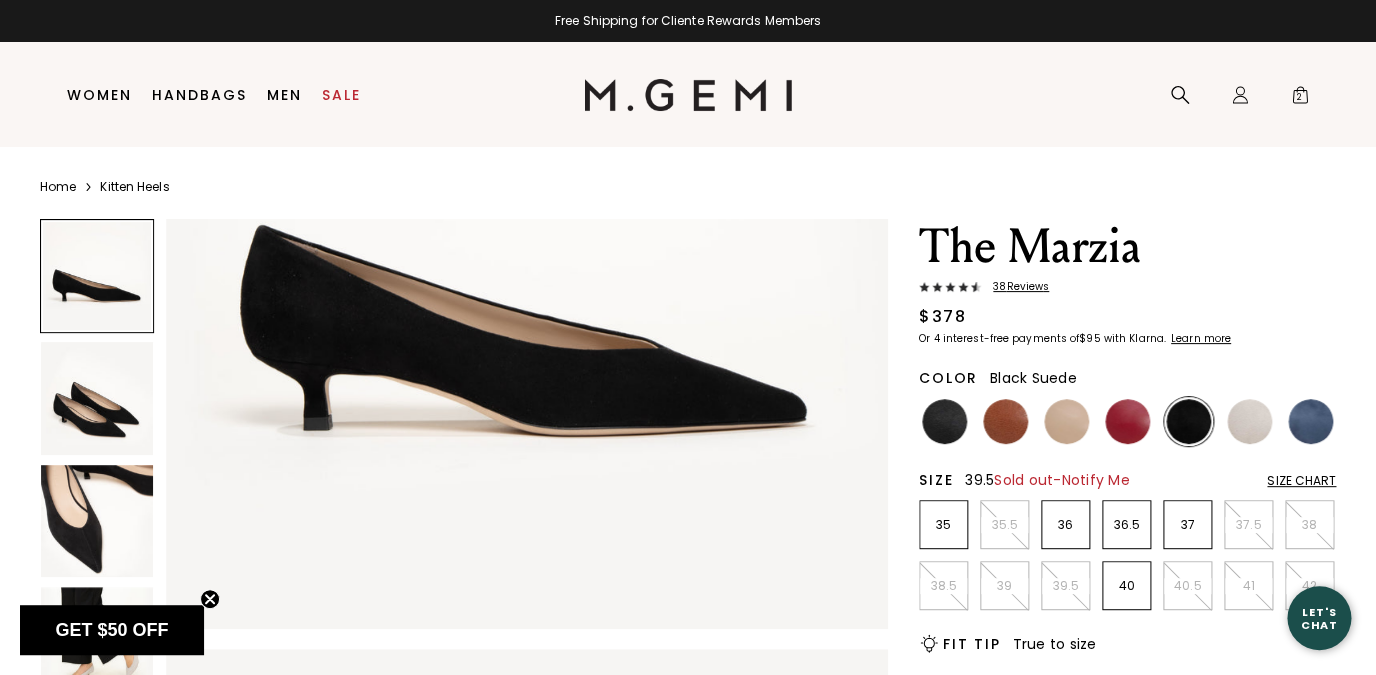 click on "35 35.5 36 36.5 37 37.5 38 38.5 39 39.5 40 40.5 41 42" at bounding box center [1127, 555] 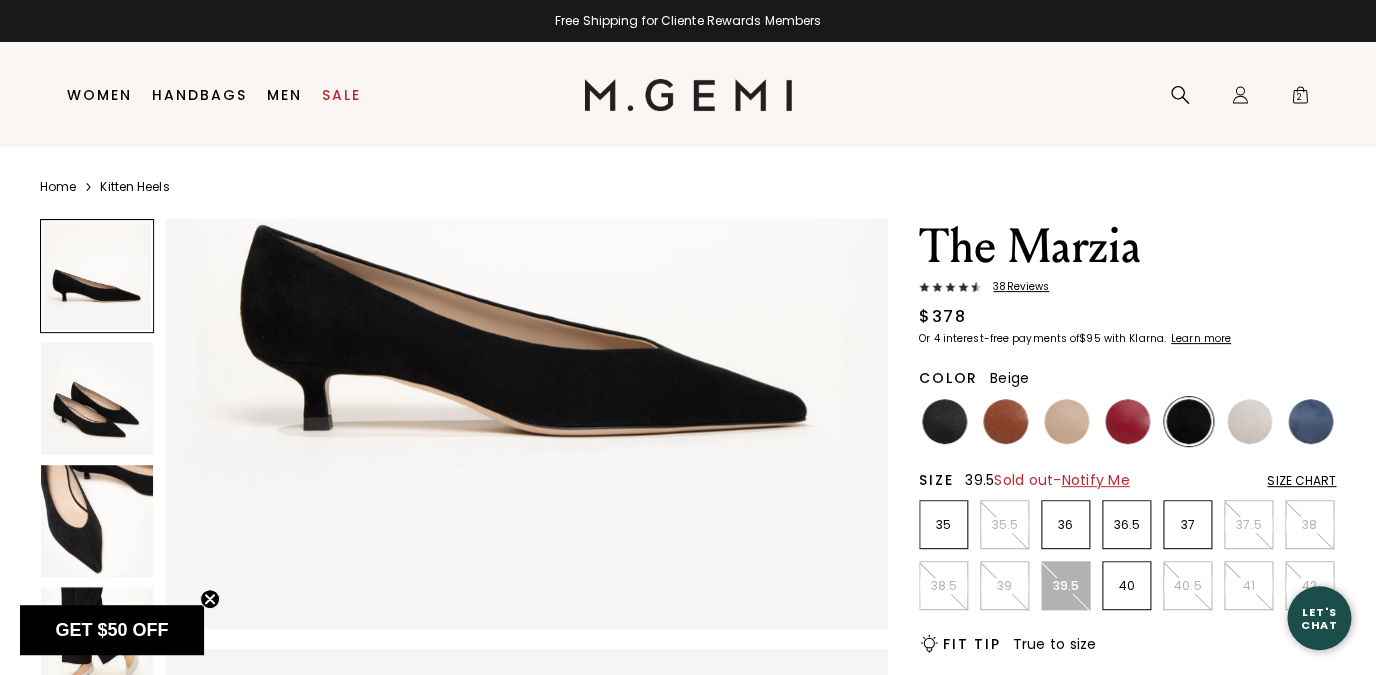 click at bounding box center [1066, 421] 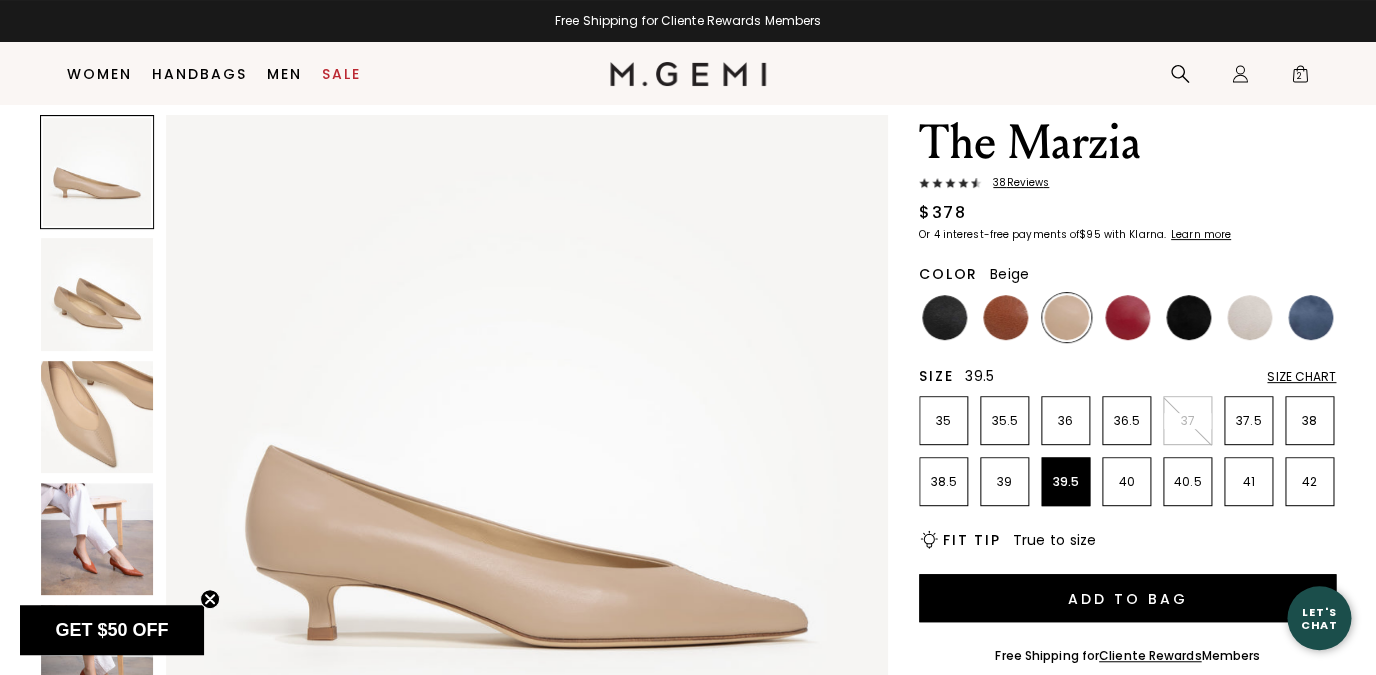 scroll, scrollTop: 198, scrollLeft: 0, axis: vertical 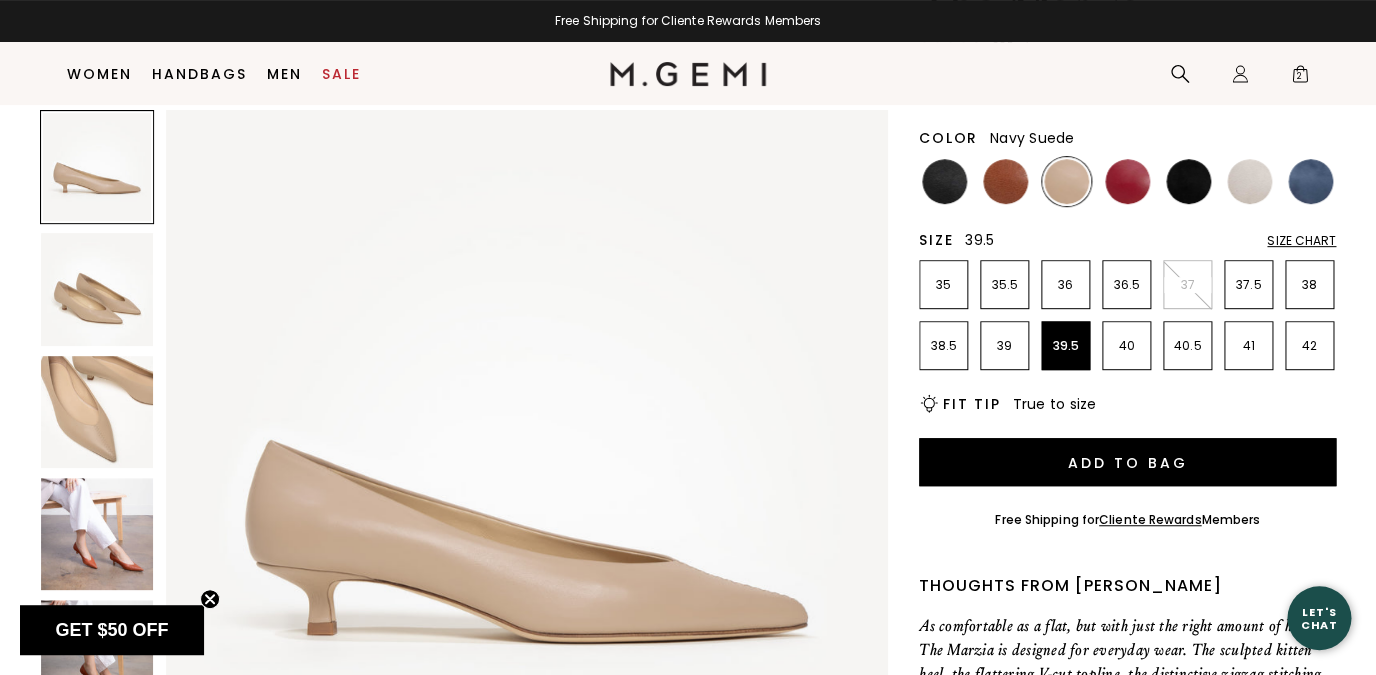 click at bounding box center (1310, 181) 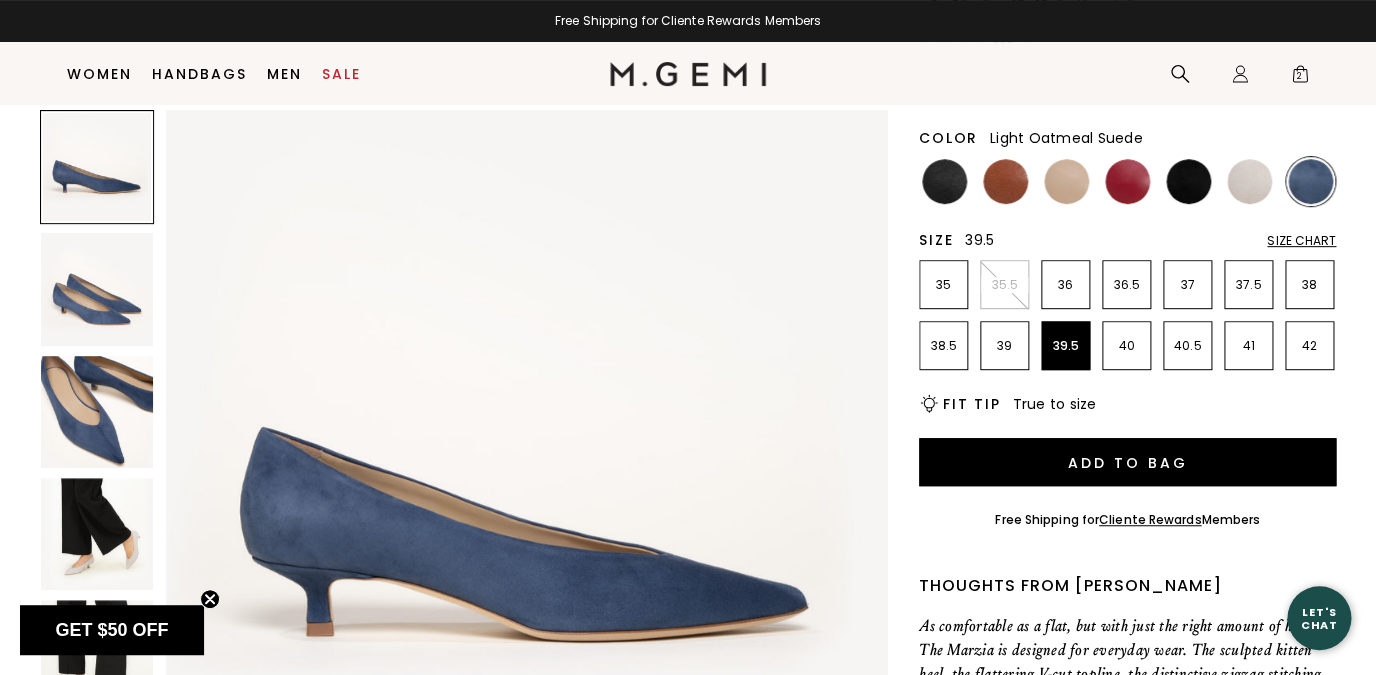 click at bounding box center (1249, 181) 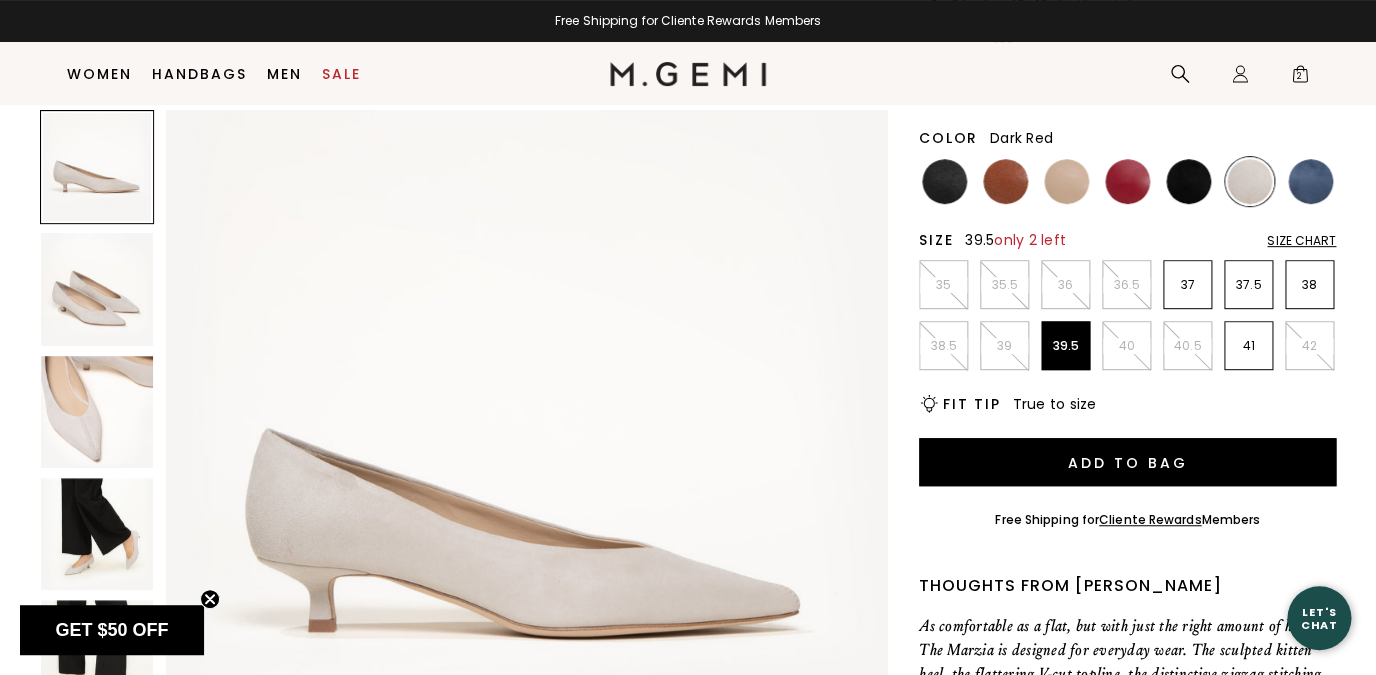 click at bounding box center (1127, 181) 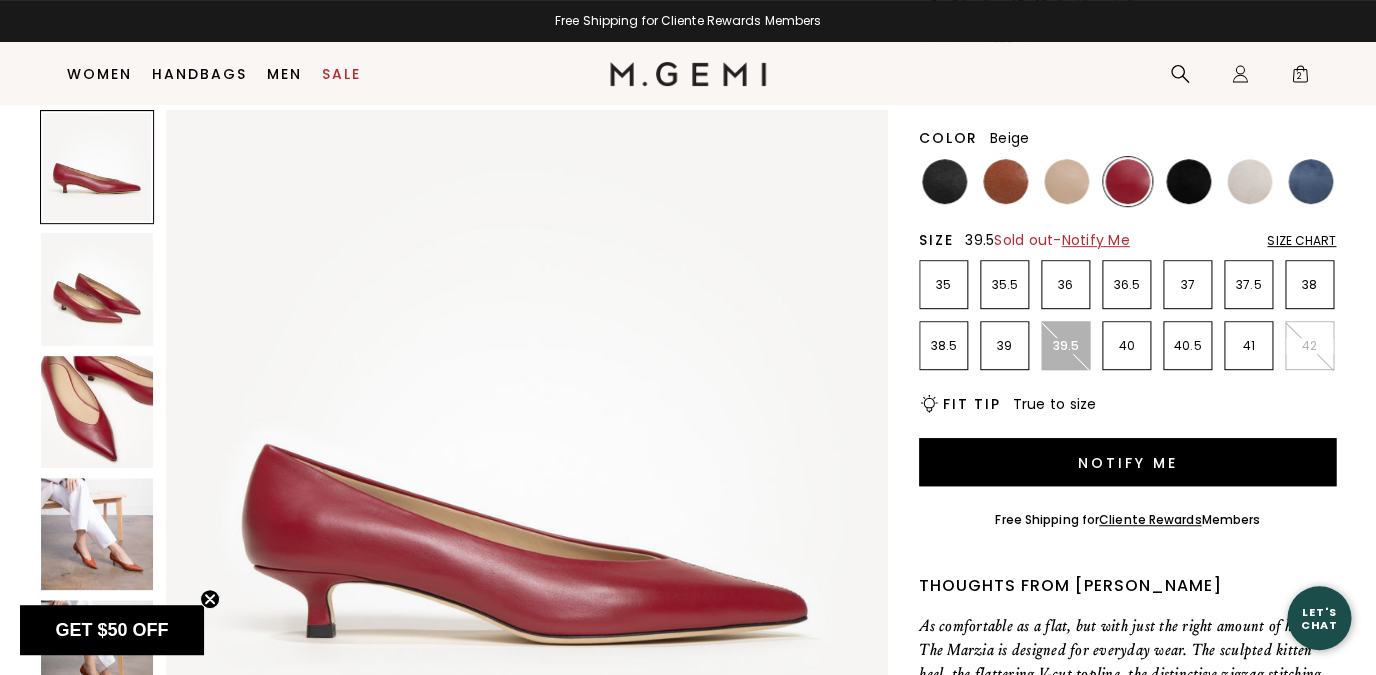 click at bounding box center (1066, 181) 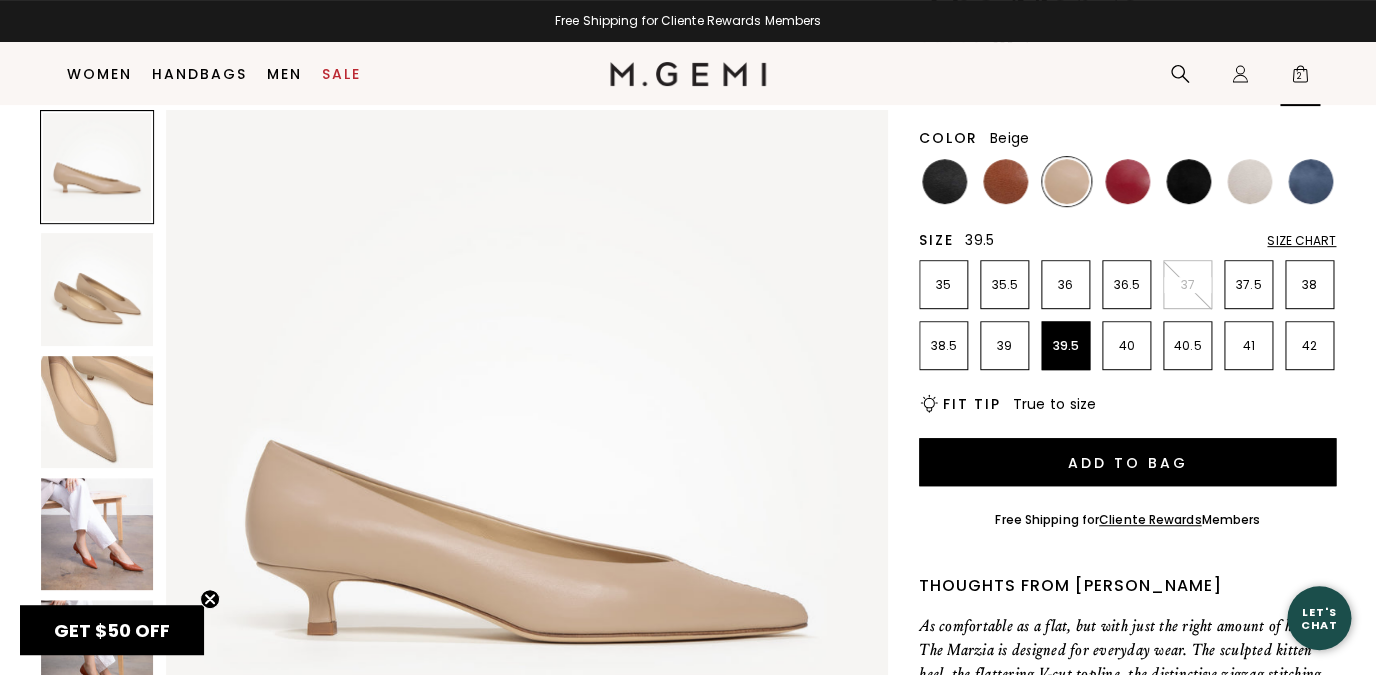click on "2" at bounding box center [1300, 78] 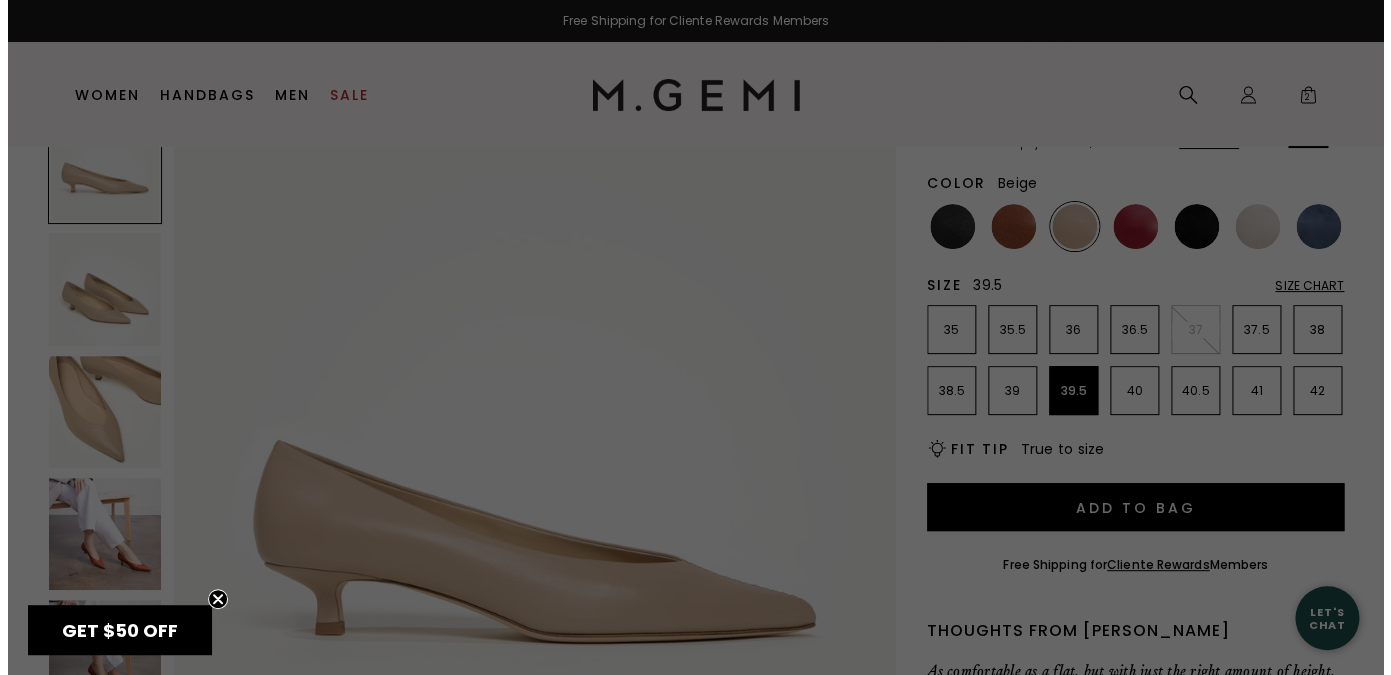 scroll, scrollTop: 0, scrollLeft: 0, axis: both 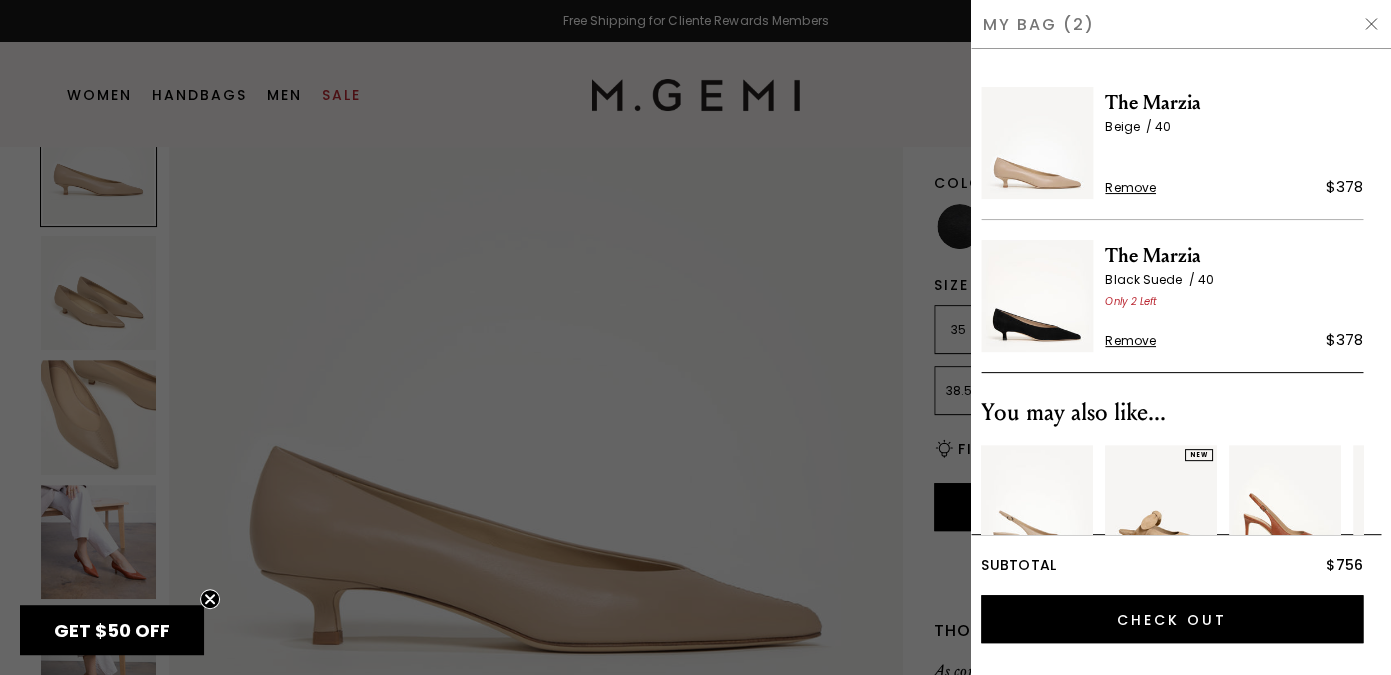 click on "Remove" at bounding box center (1130, 188) 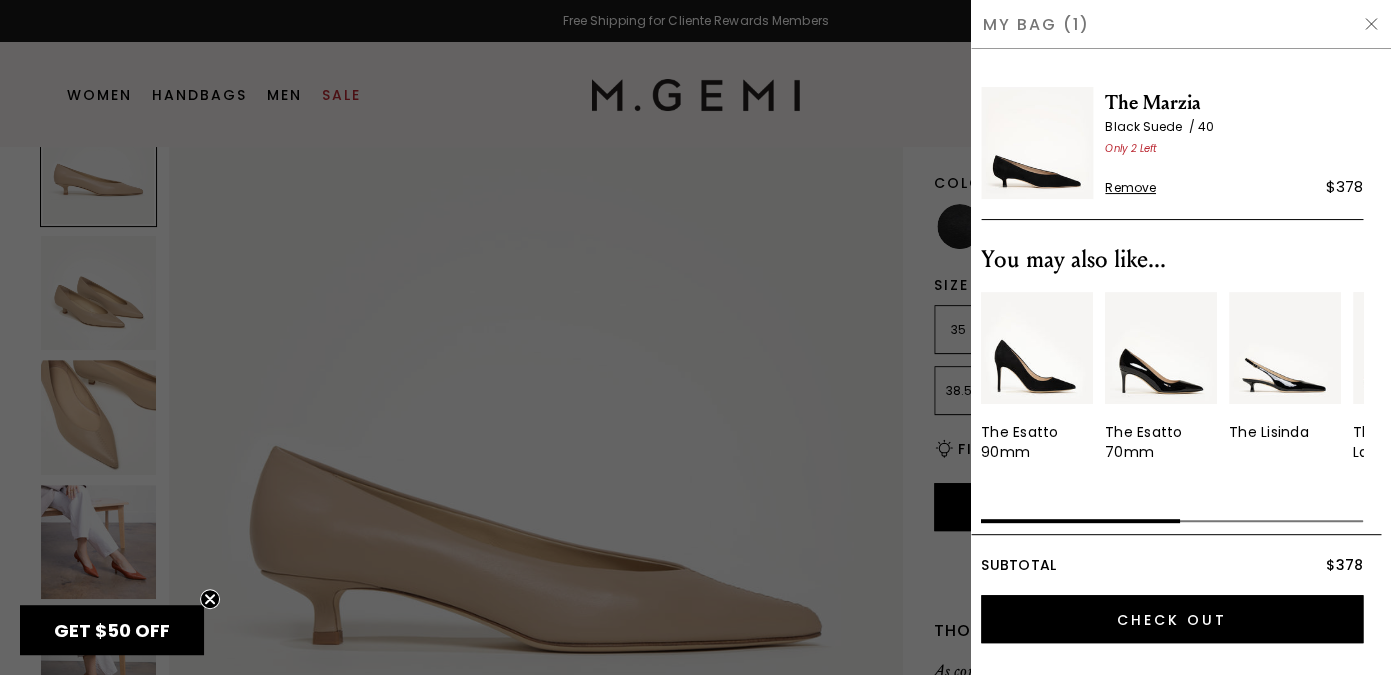 click at bounding box center [695, 337] 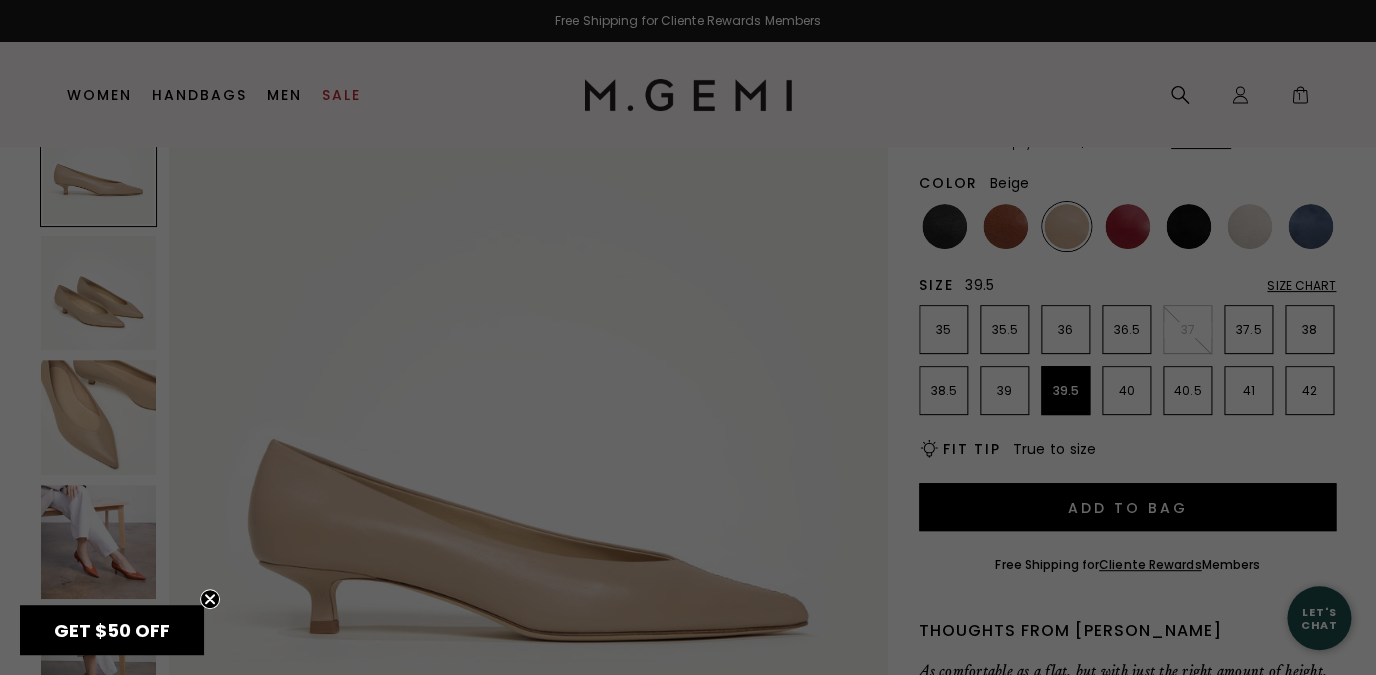 scroll, scrollTop: 156, scrollLeft: 0, axis: vertical 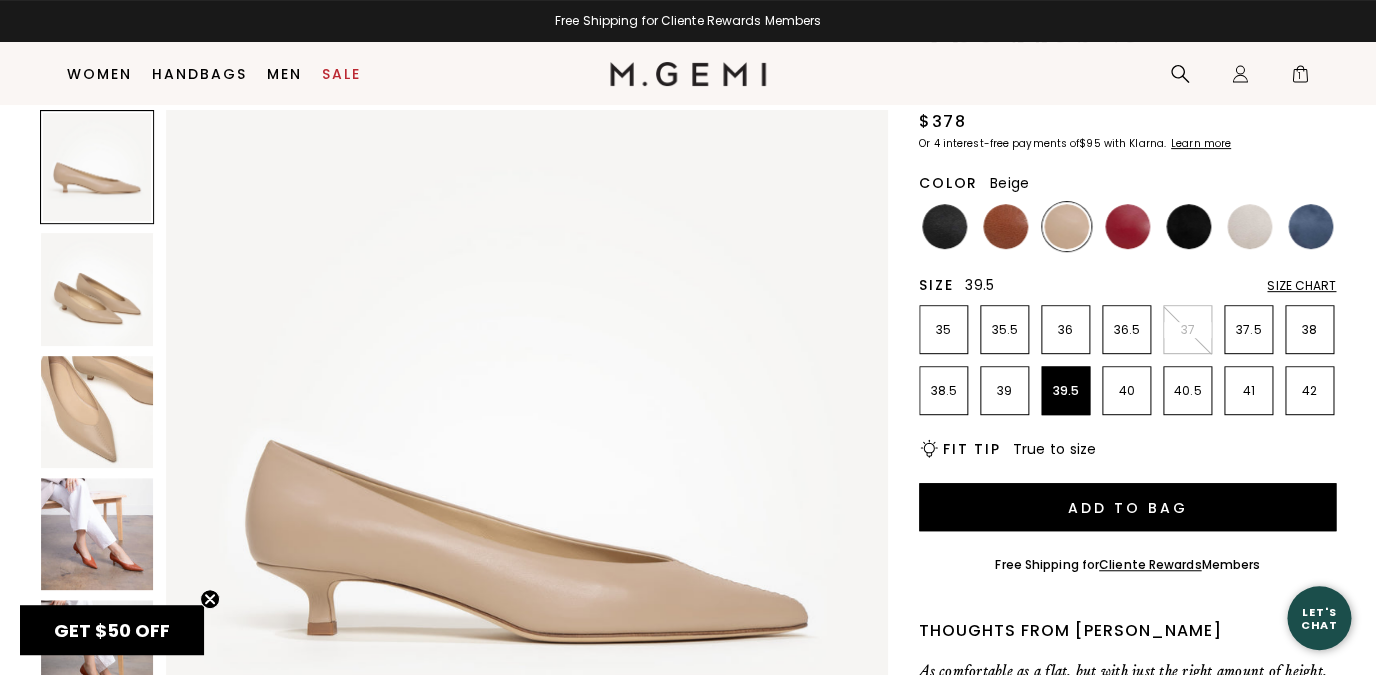 click on "39.5" at bounding box center [1065, 390] 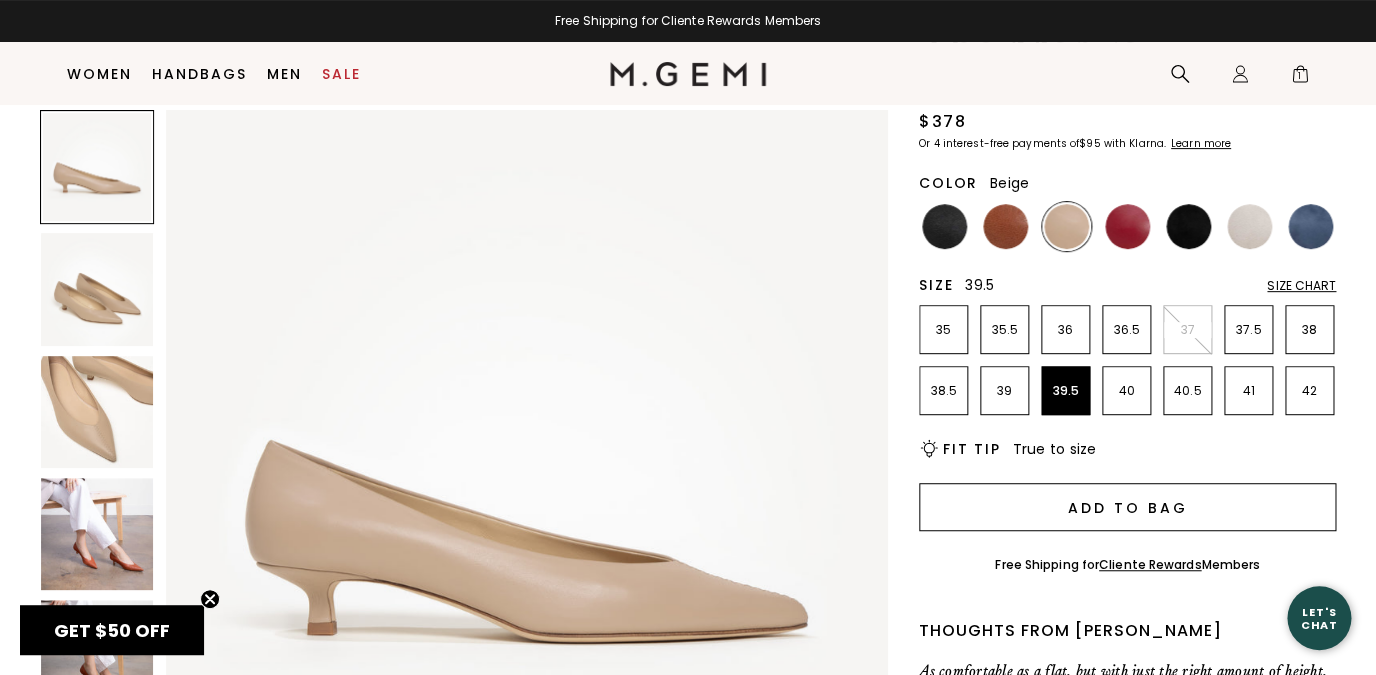 click on "Add to Bag" at bounding box center [1127, 507] 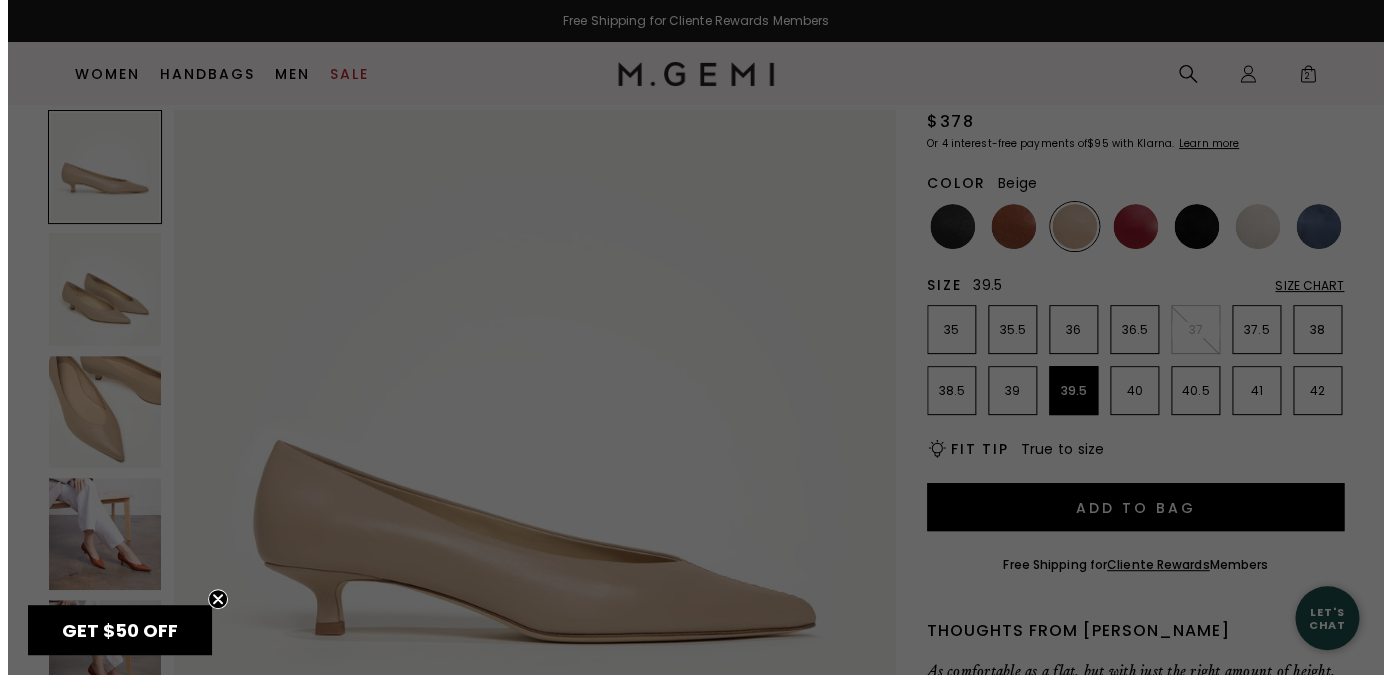 scroll, scrollTop: 0, scrollLeft: 0, axis: both 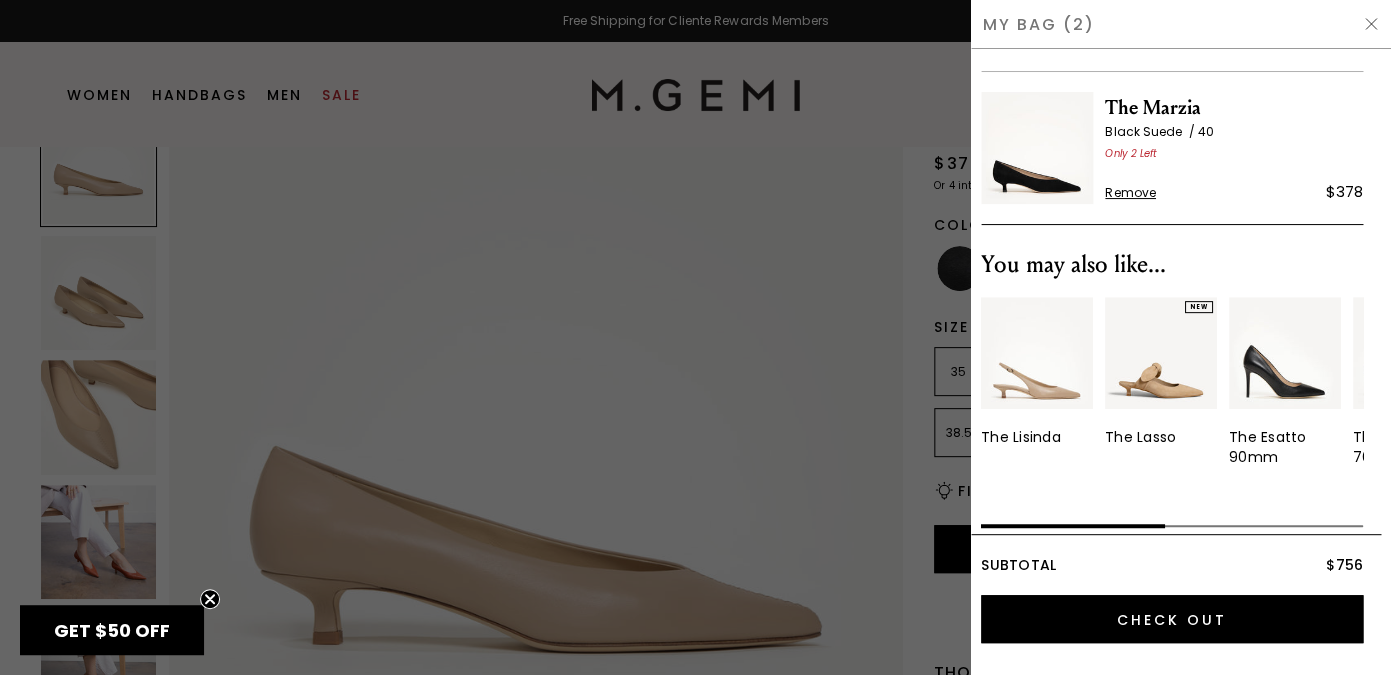 click at bounding box center [1037, 353] 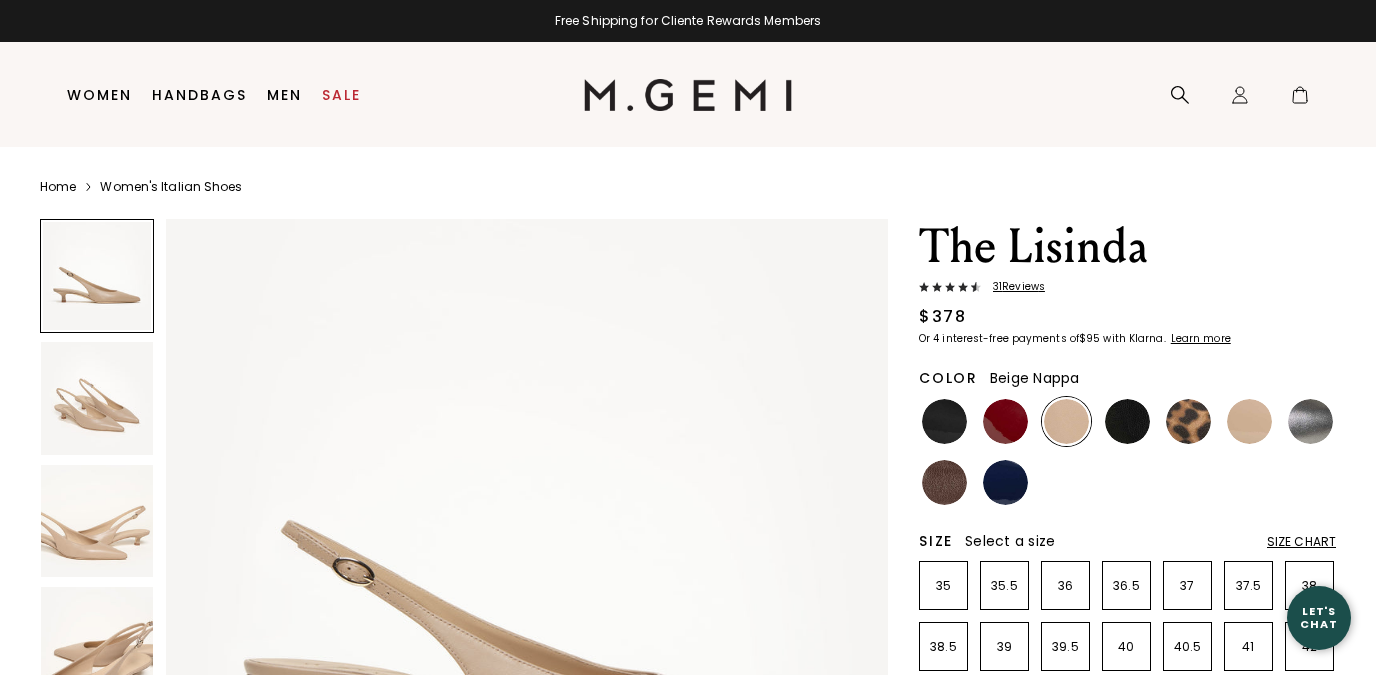 scroll, scrollTop: 0, scrollLeft: 0, axis: both 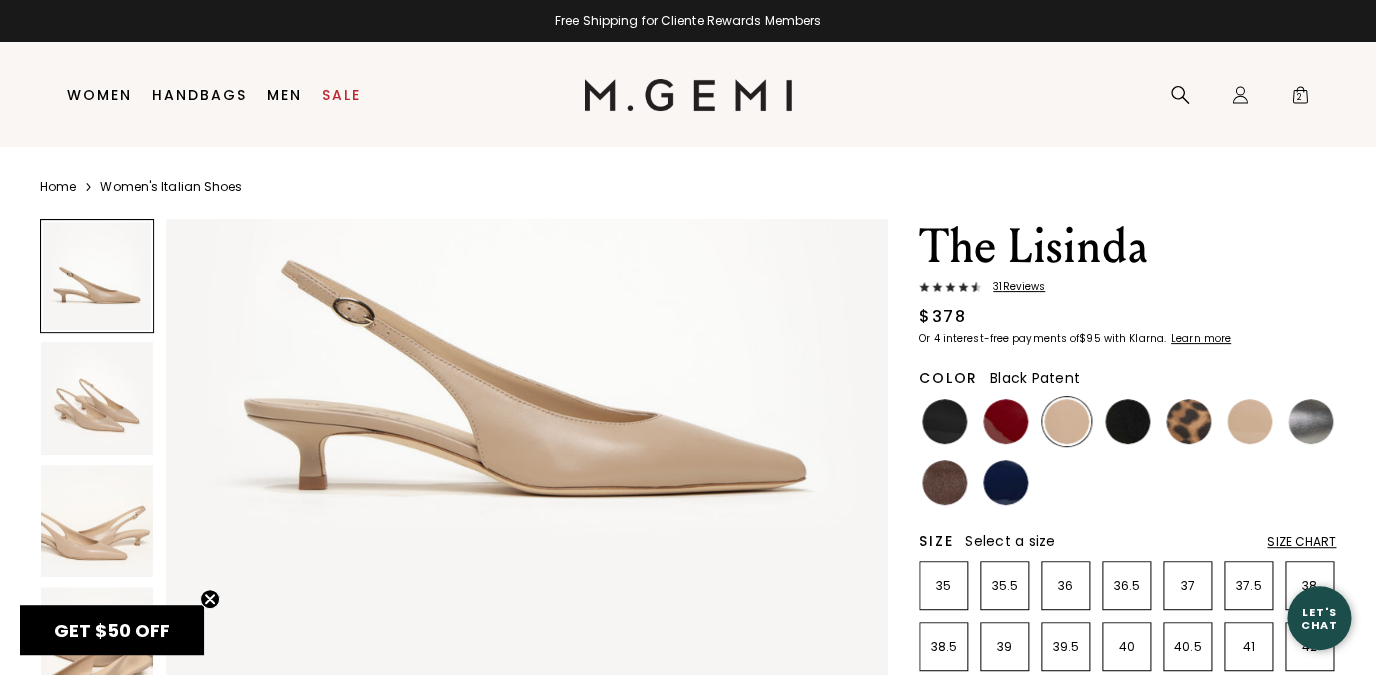 click at bounding box center (944, 421) 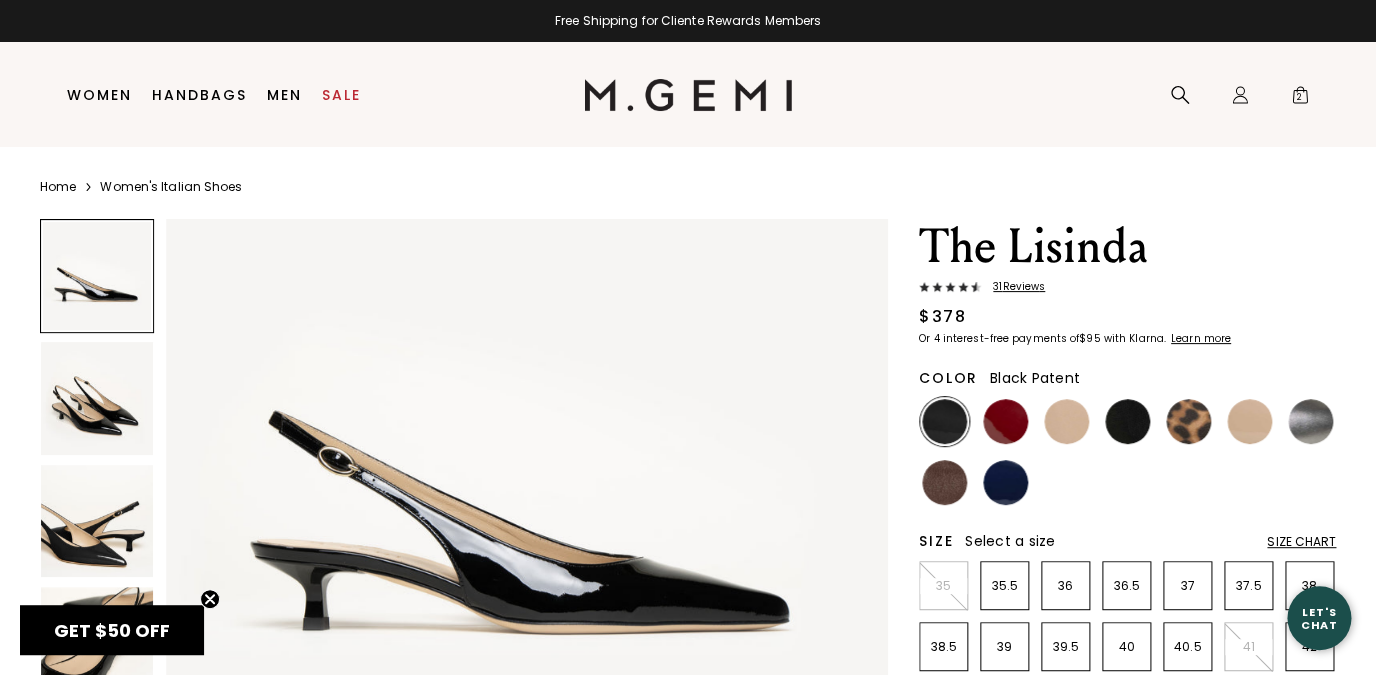 scroll, scrollTop: 234, scrollLeft: 0, axis: vertical 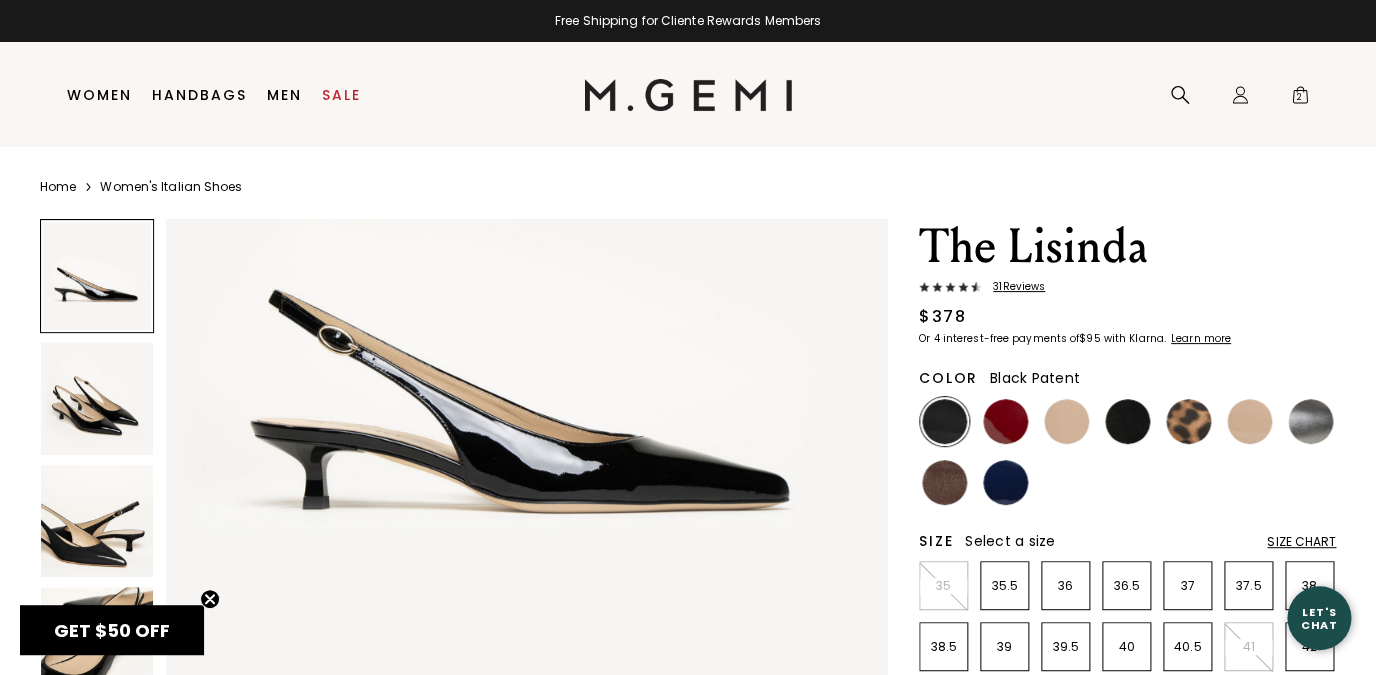 click at bounding box center [97, 398] 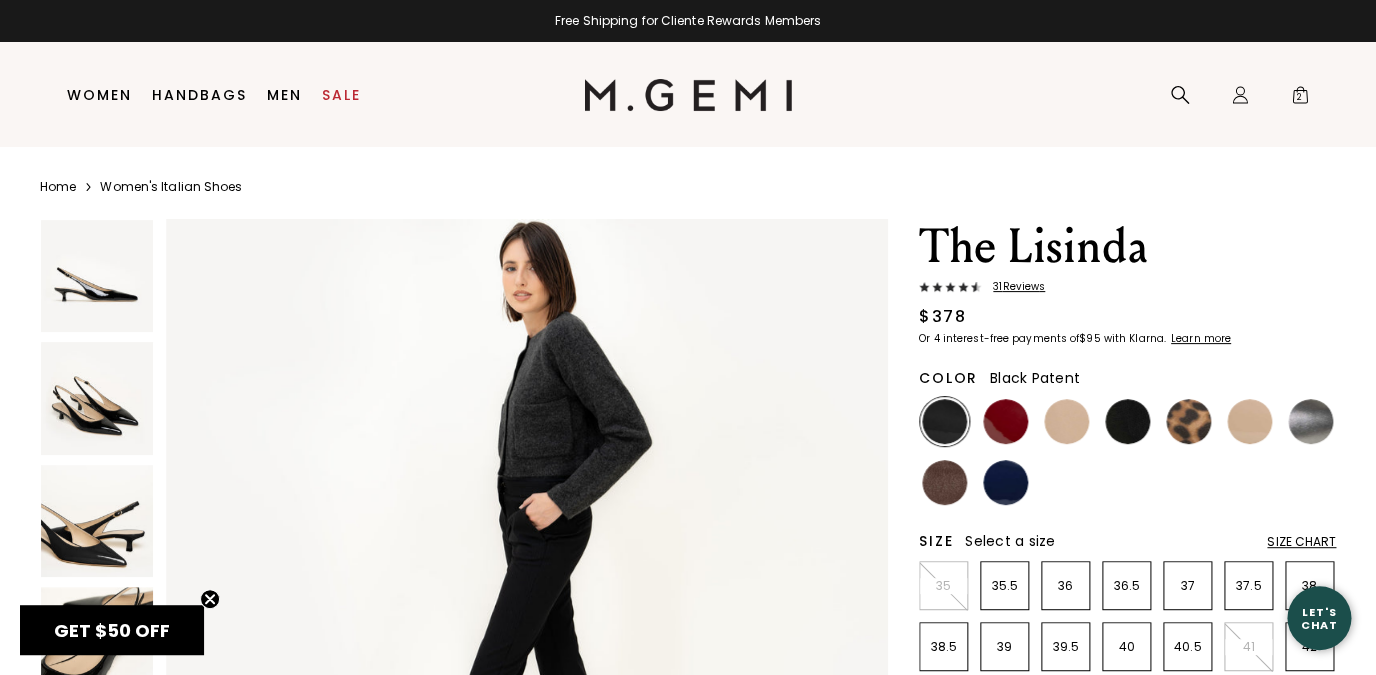 scroll, scrollTop: 3771, scrollLeft: 0, axis: vertical 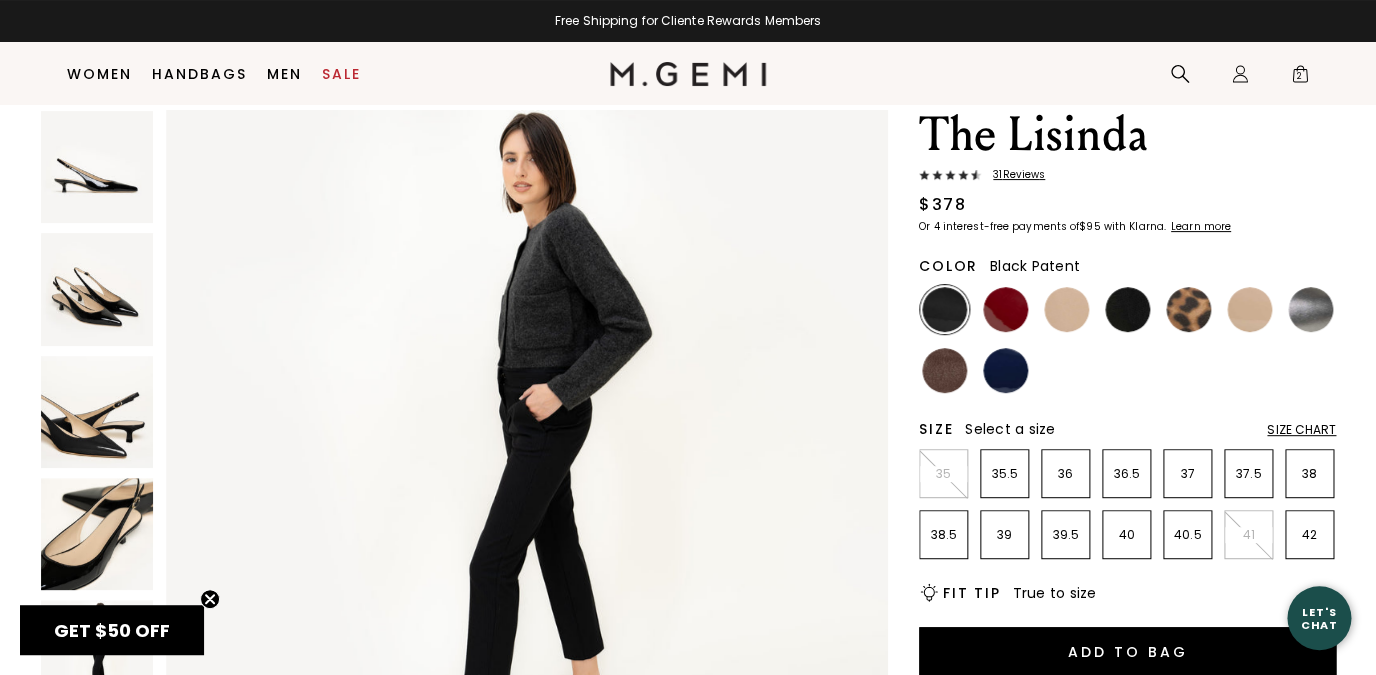 click on "31  Review s" at bounding box center (1013, 175) 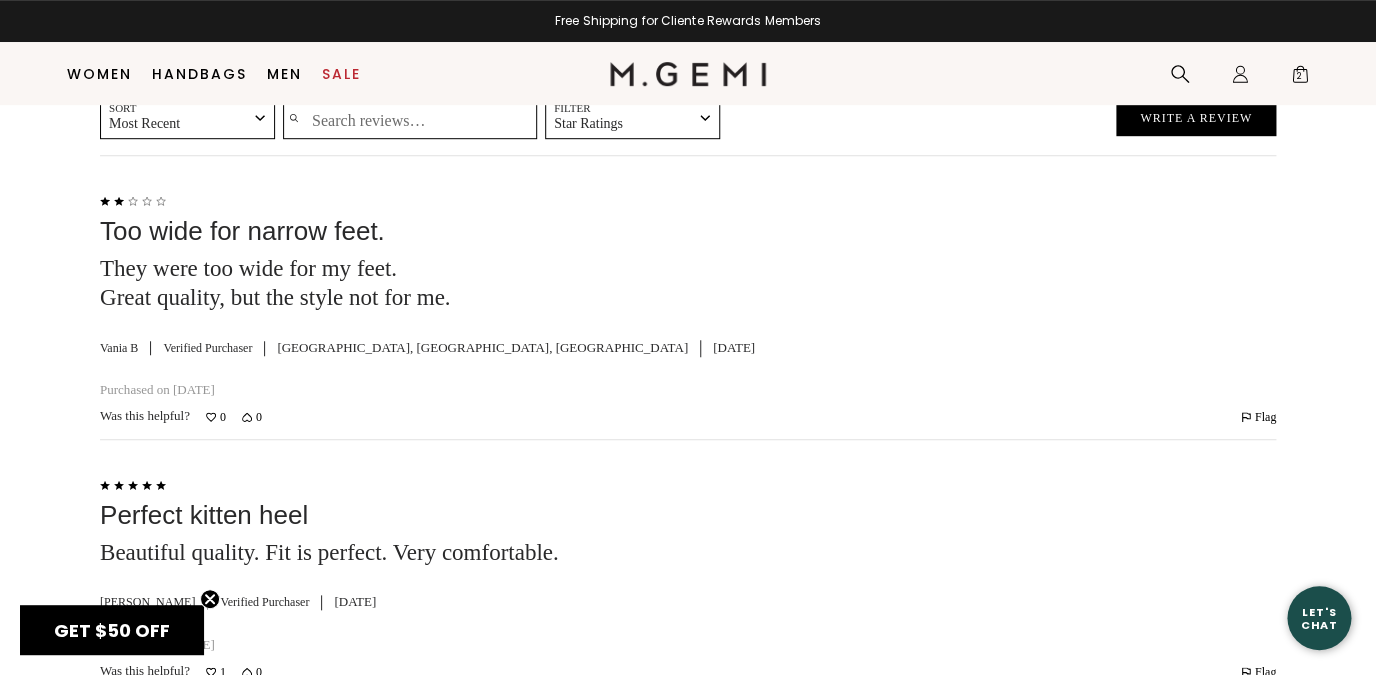 scroll, scrollTop: 3771, scrollLeft: 0, axis: vertical 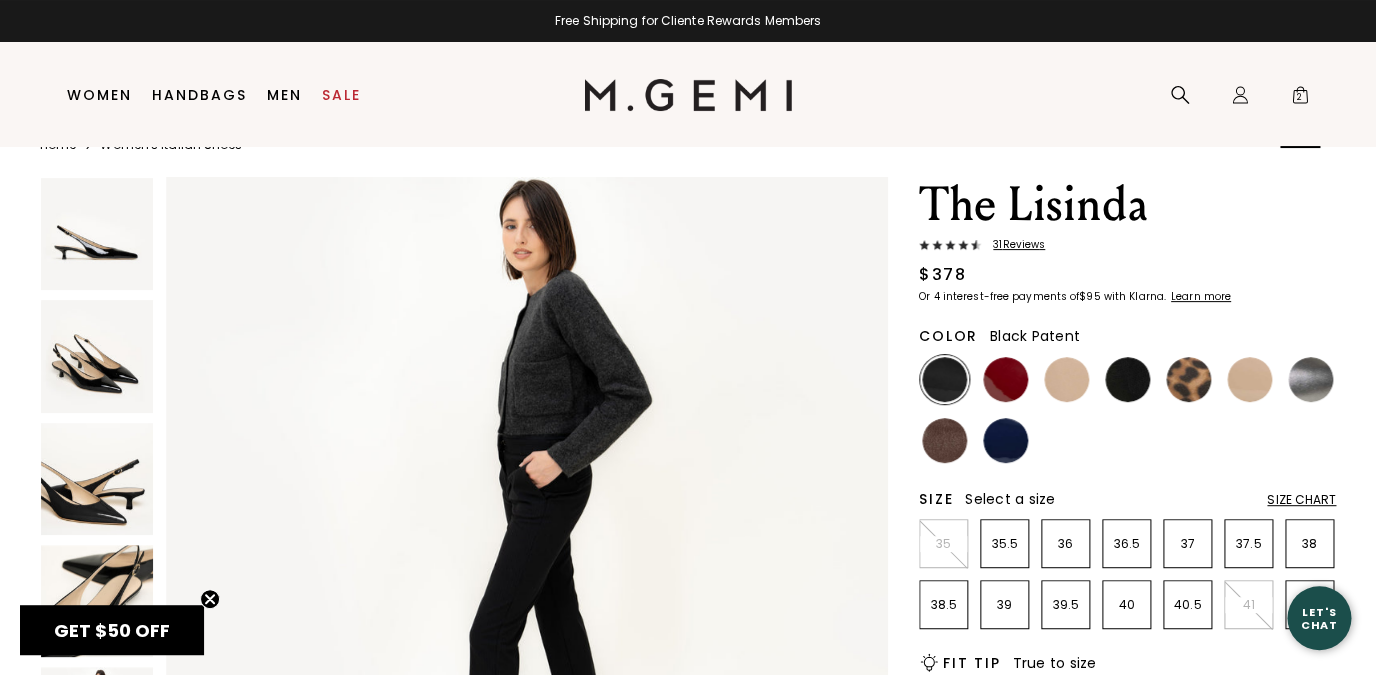 click on "2" at bounding box center (1300, 99) 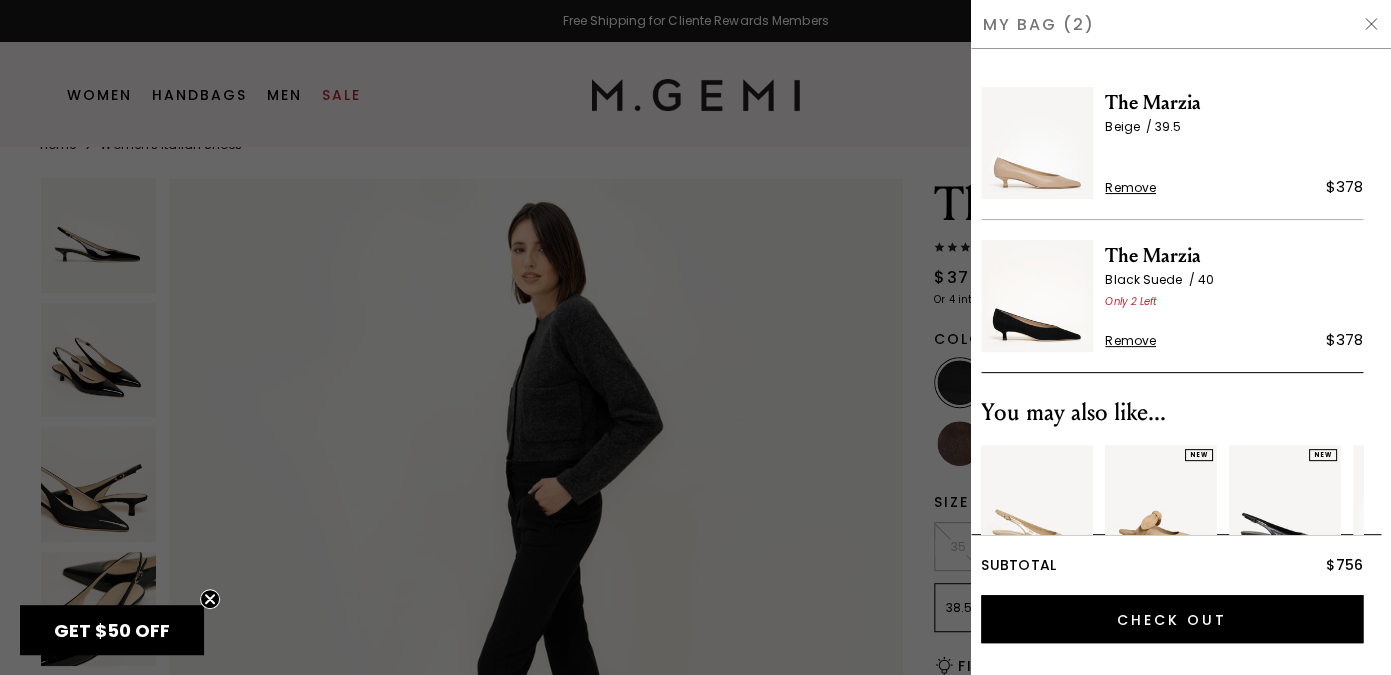 click at bounding box center (695, 337) 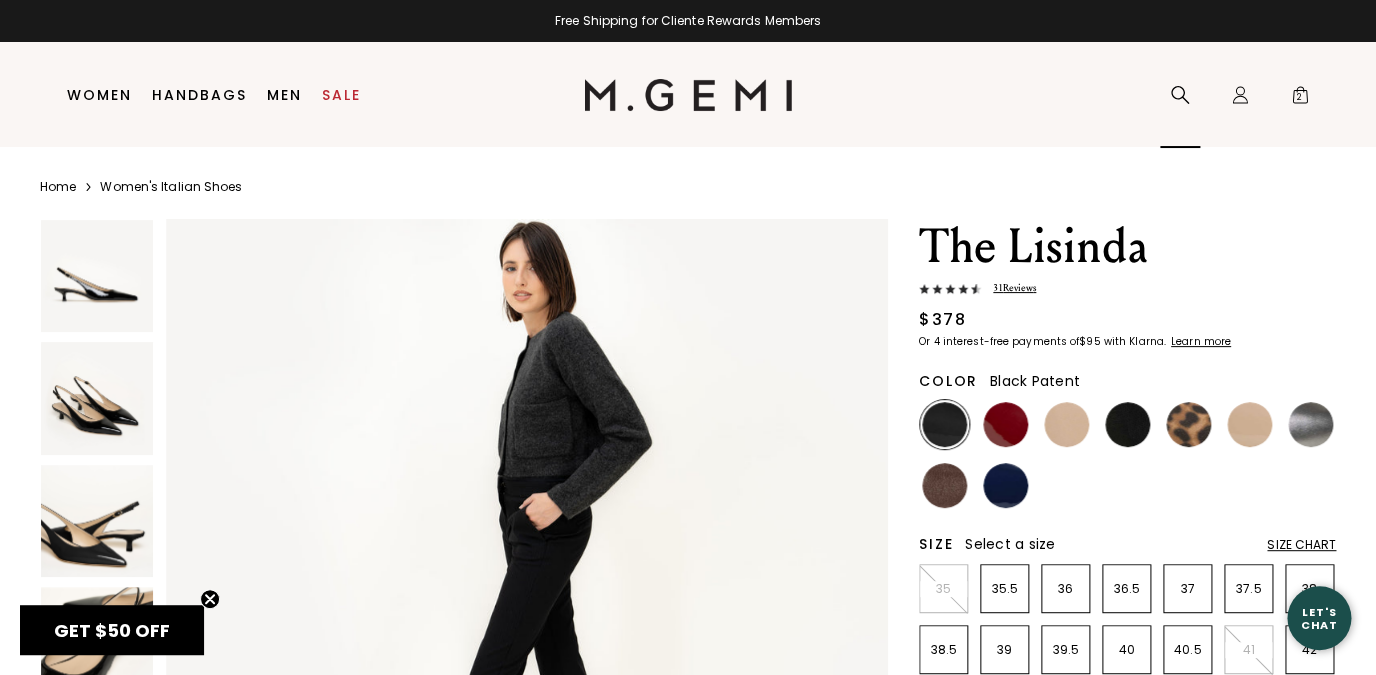 click 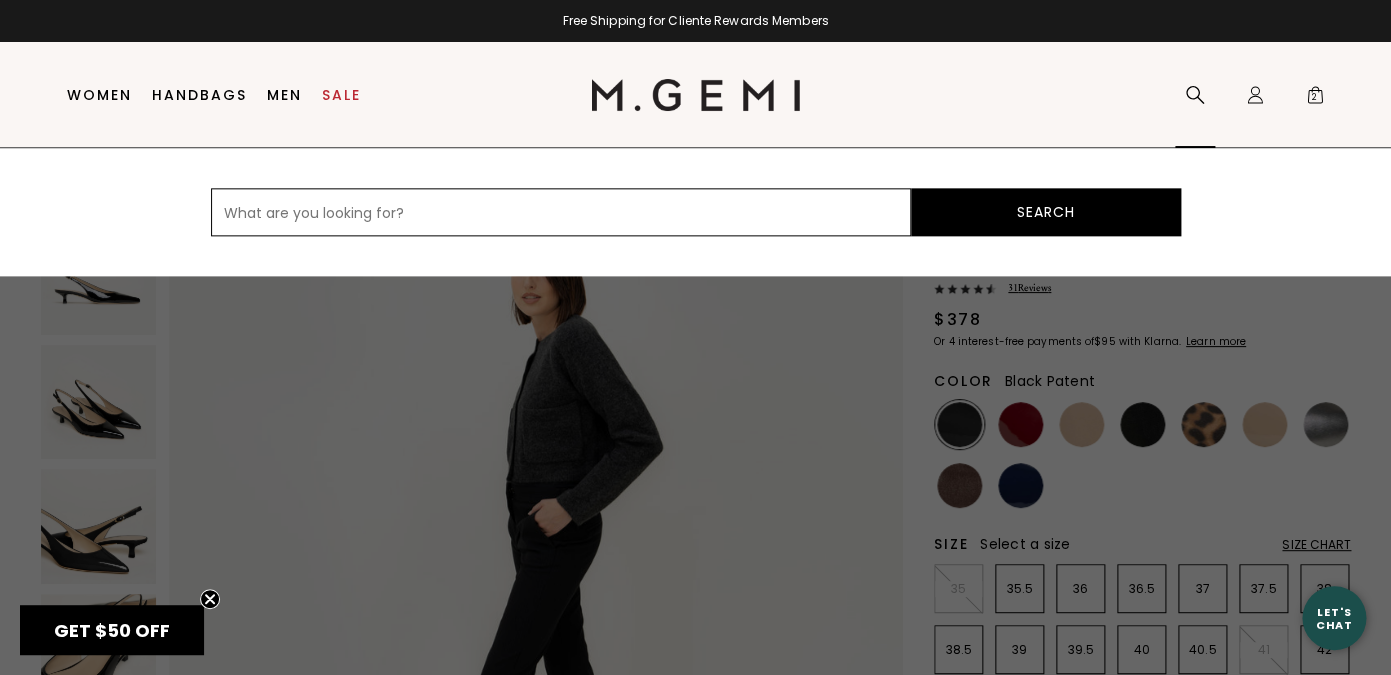 click at bounding box center (561, 212) 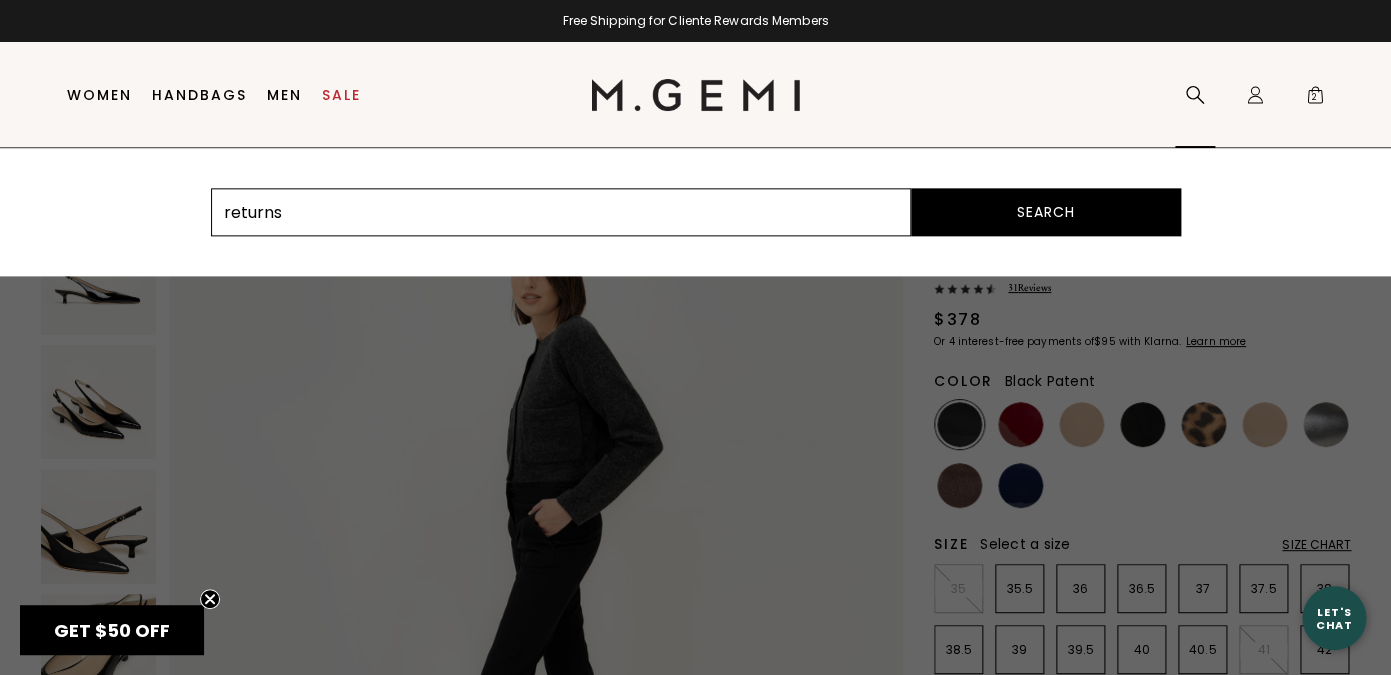 type on "returns" 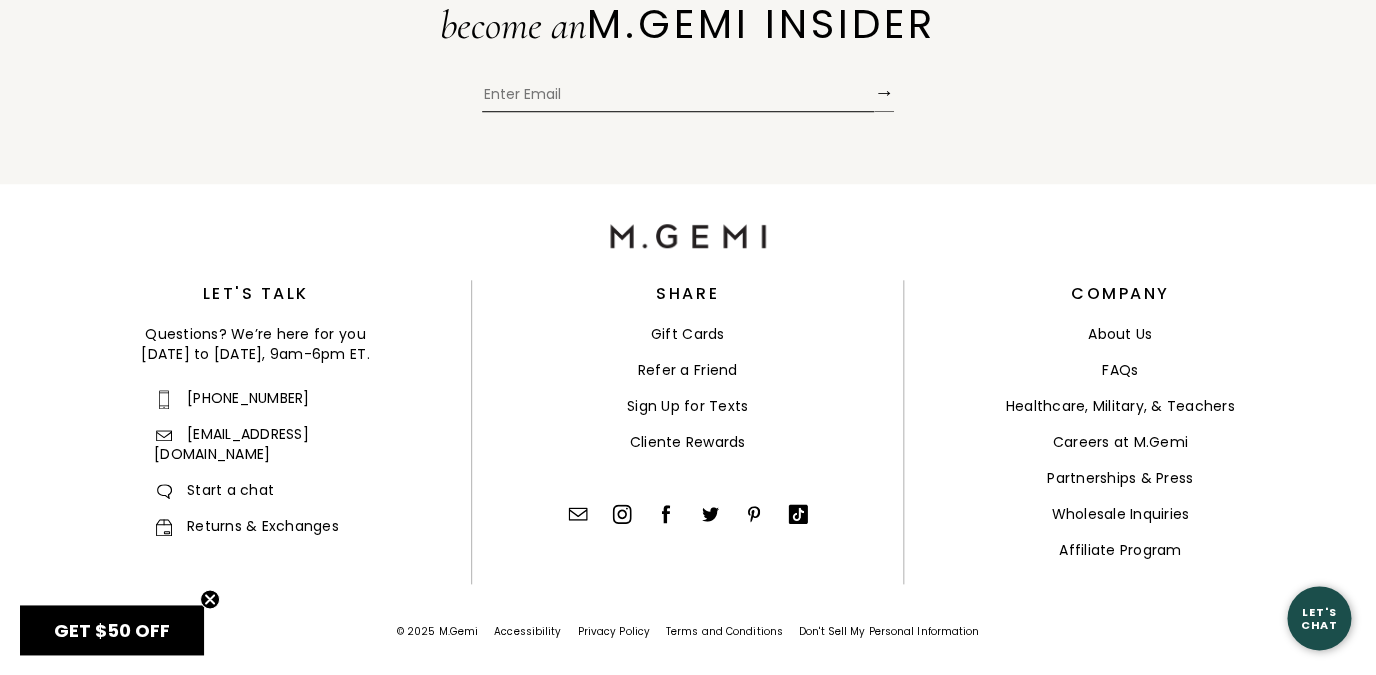 scroll, scrollTop: 508, scrollLeft: 0, axis: vertical 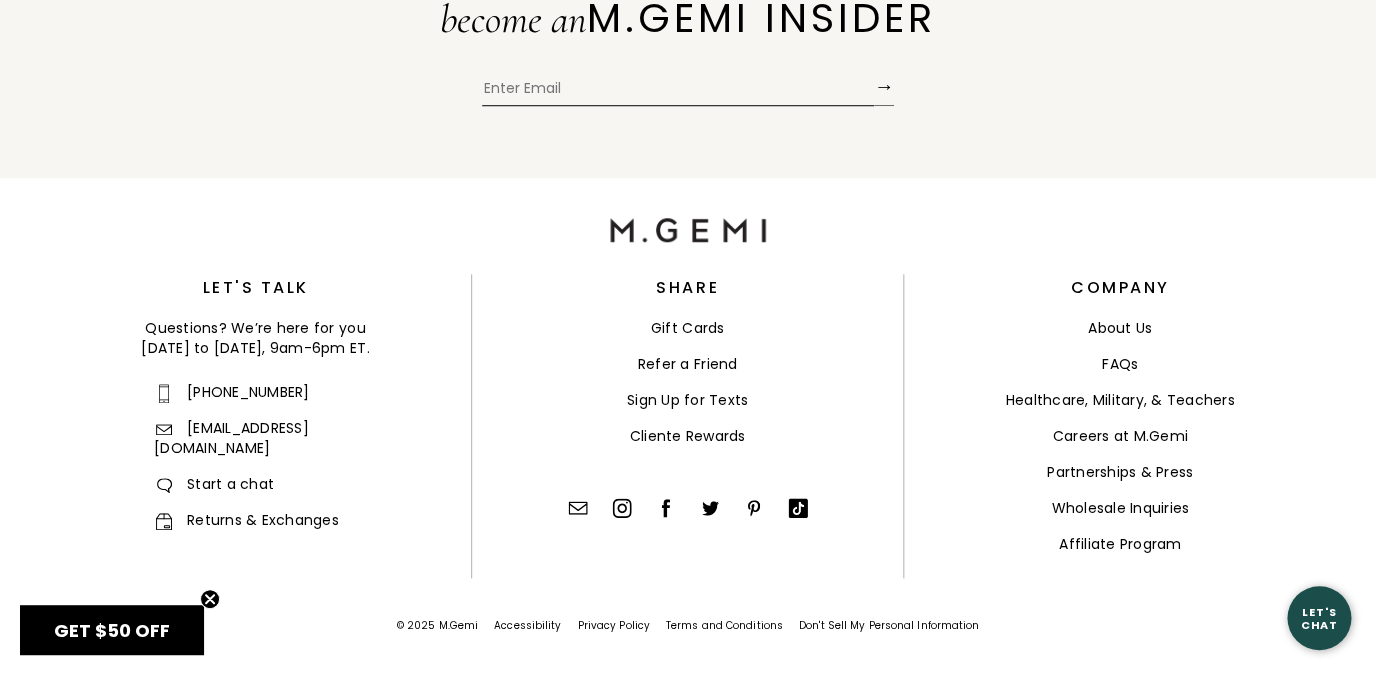 click on "FAQs" at bounding box center (1120, 364) 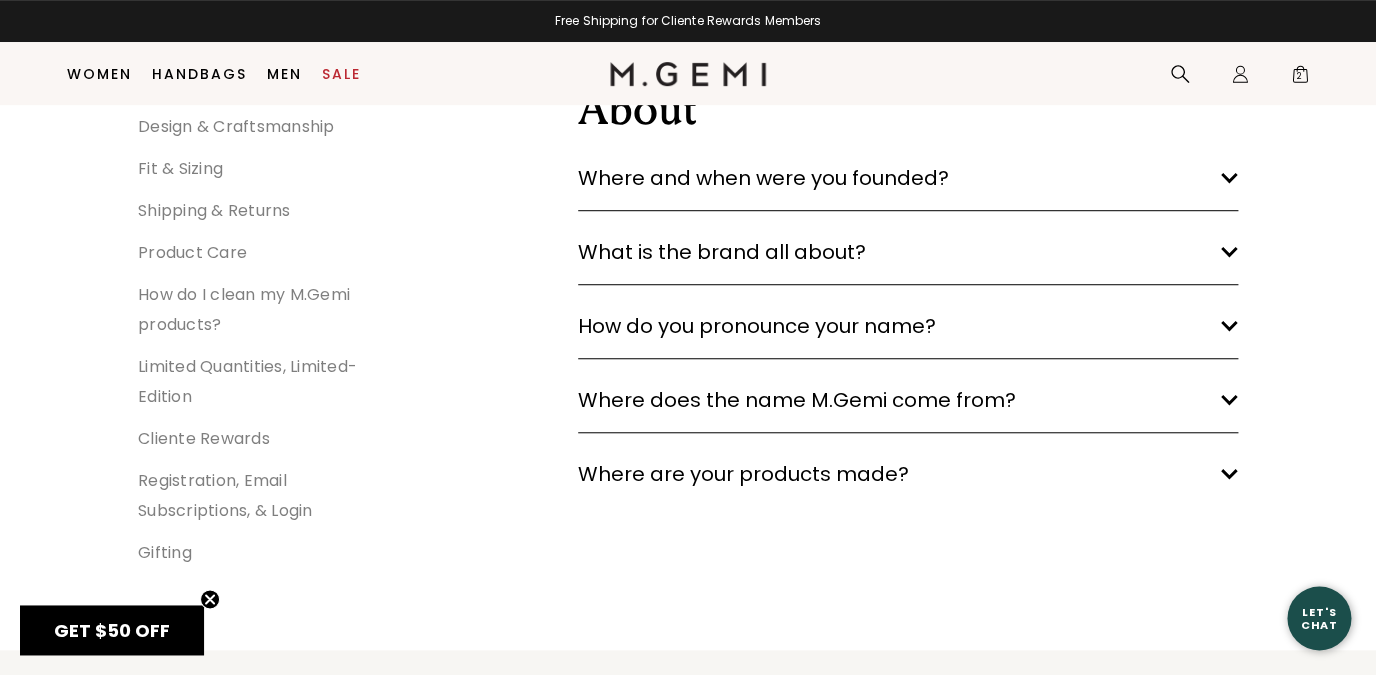 scroll, scrollTop: 326, scrollLeft: 0, axis: vertical 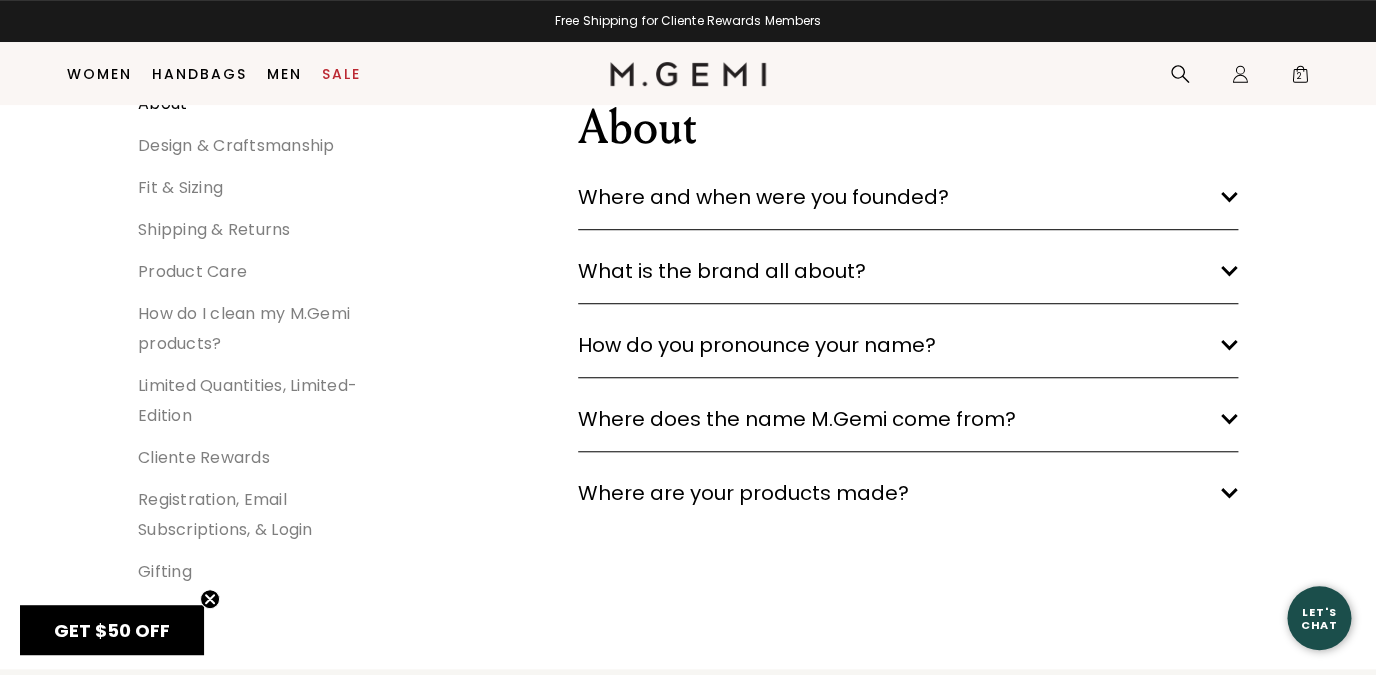 click on "Shipping & Returns" at bounding box center (214, 229) 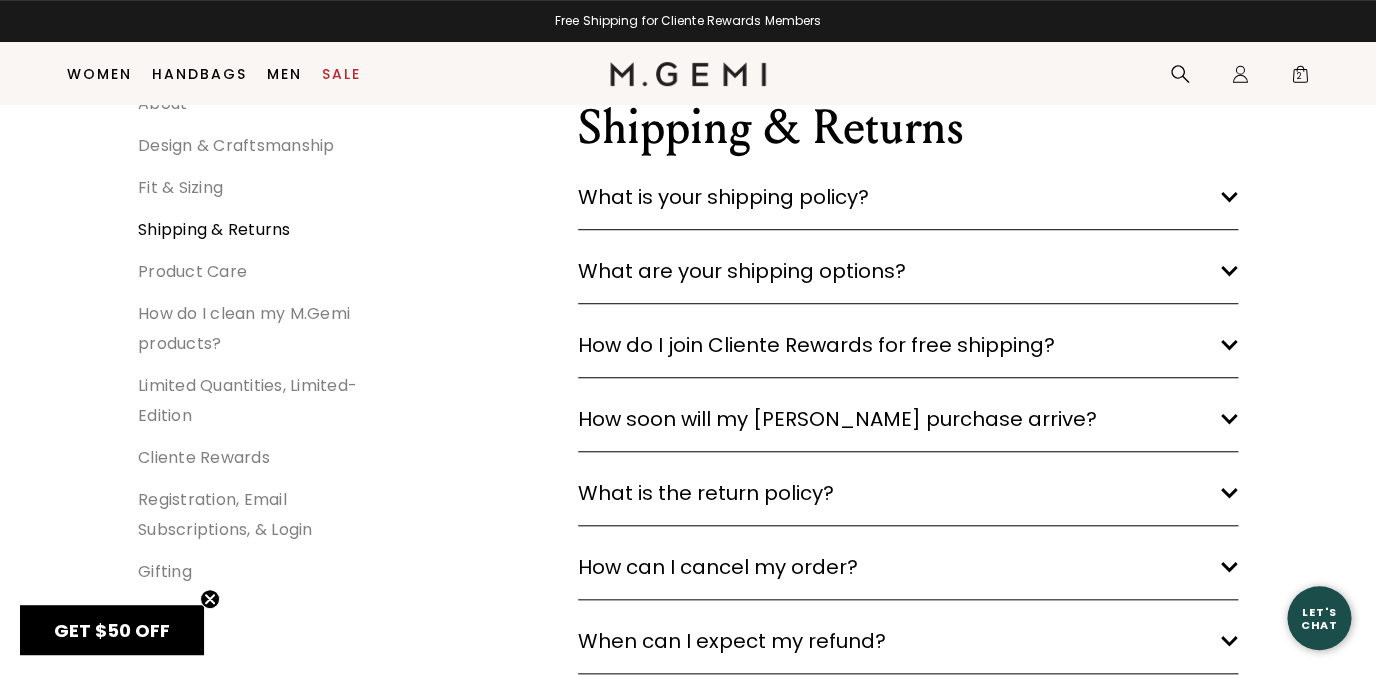 click on "arrow down" 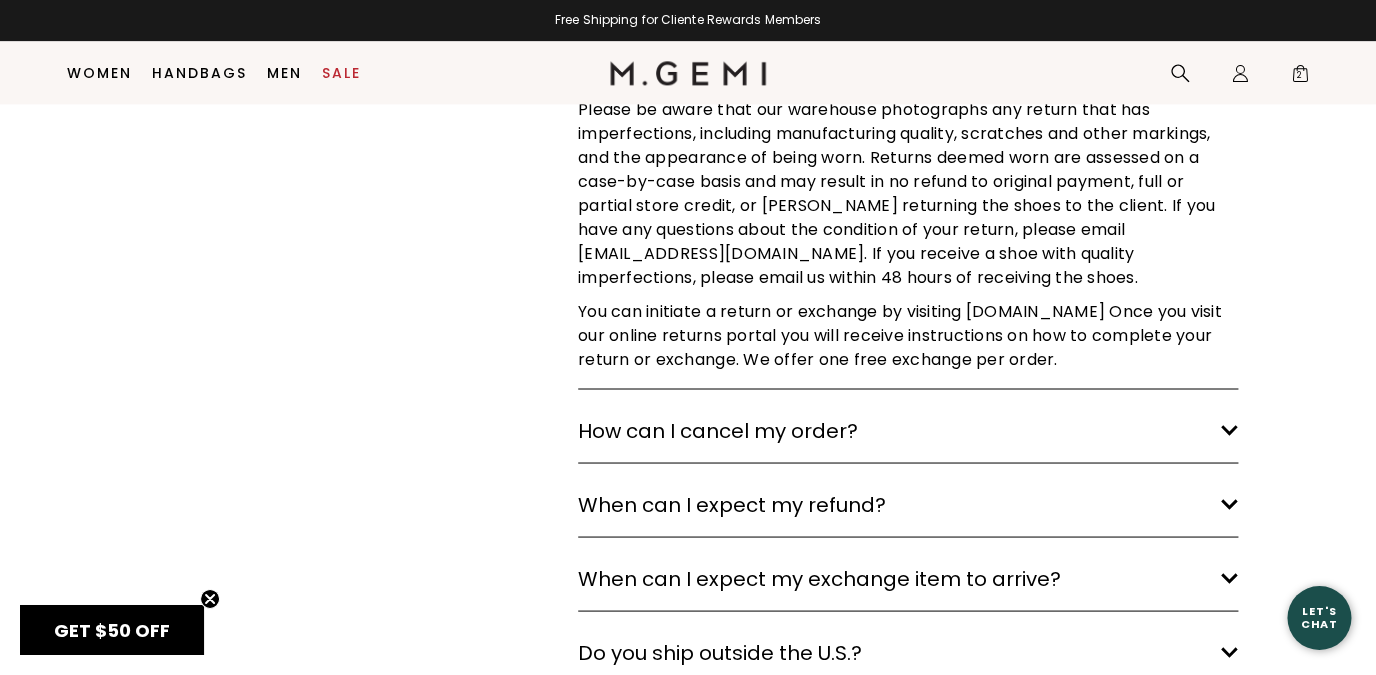 scroll, scrollTop: 1078, scrollLeft: 0, axis: vertical 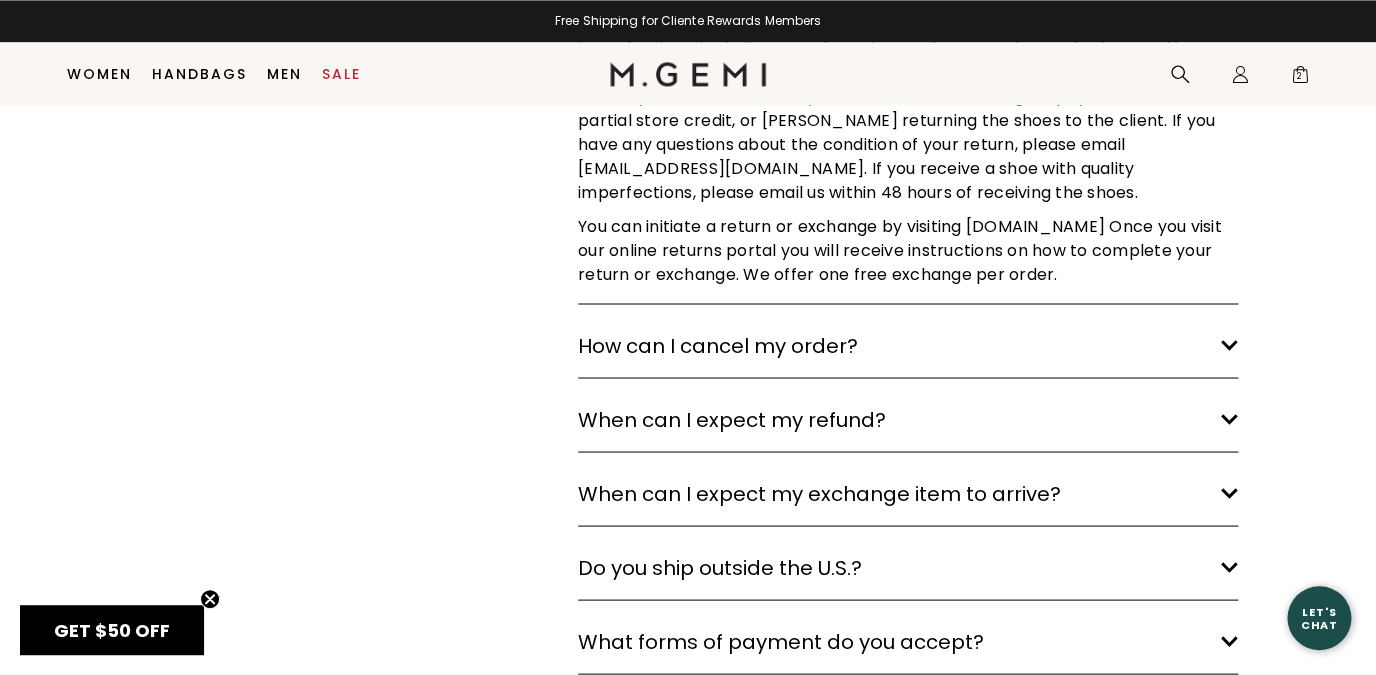 click on "arrow down" 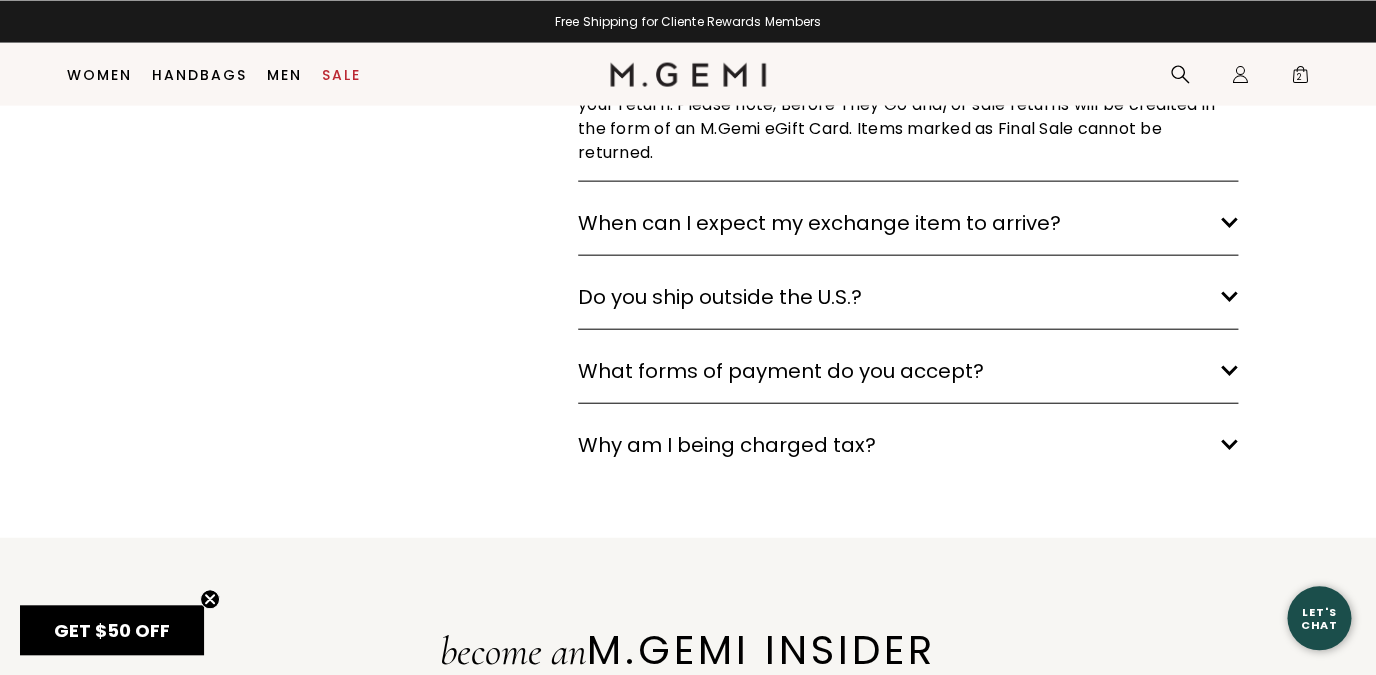 scroll, scrollTop: 1574, scrollLeft: 0, axis: vertical 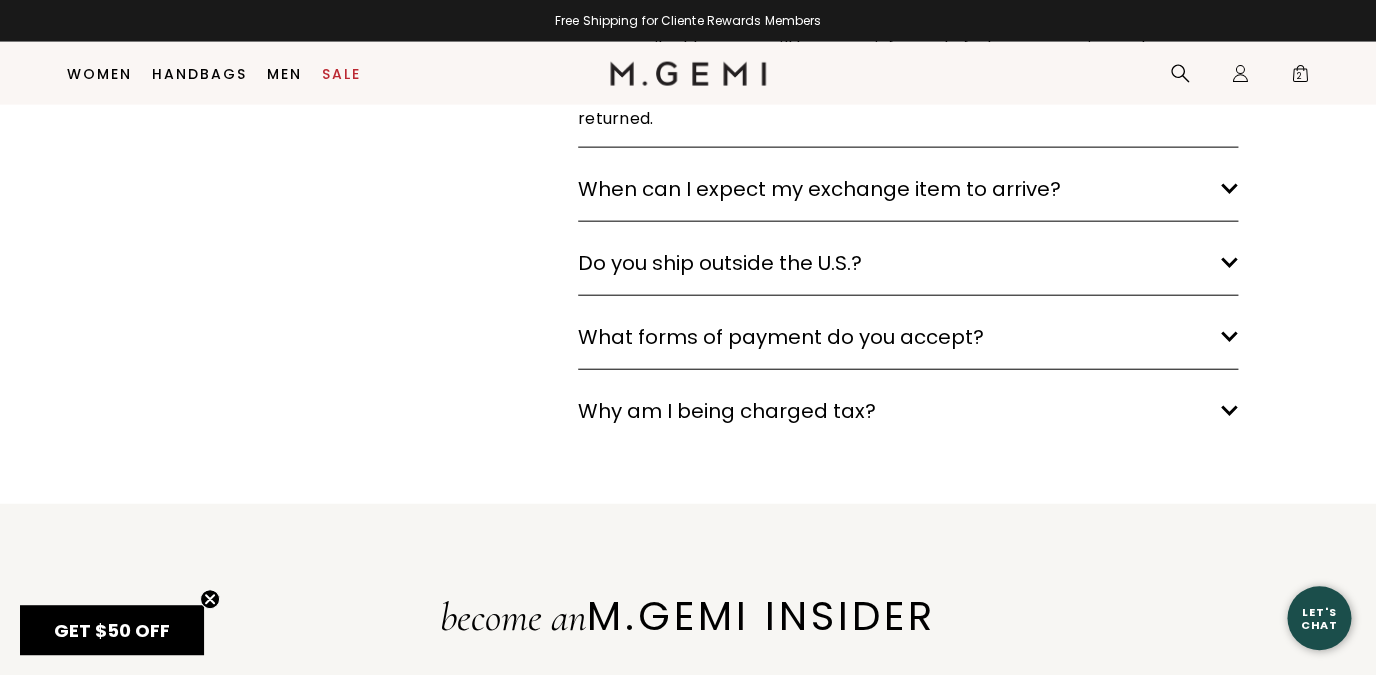 click on "What forms of payment do you accept?
arrow down" at bounding box center [908, 337] 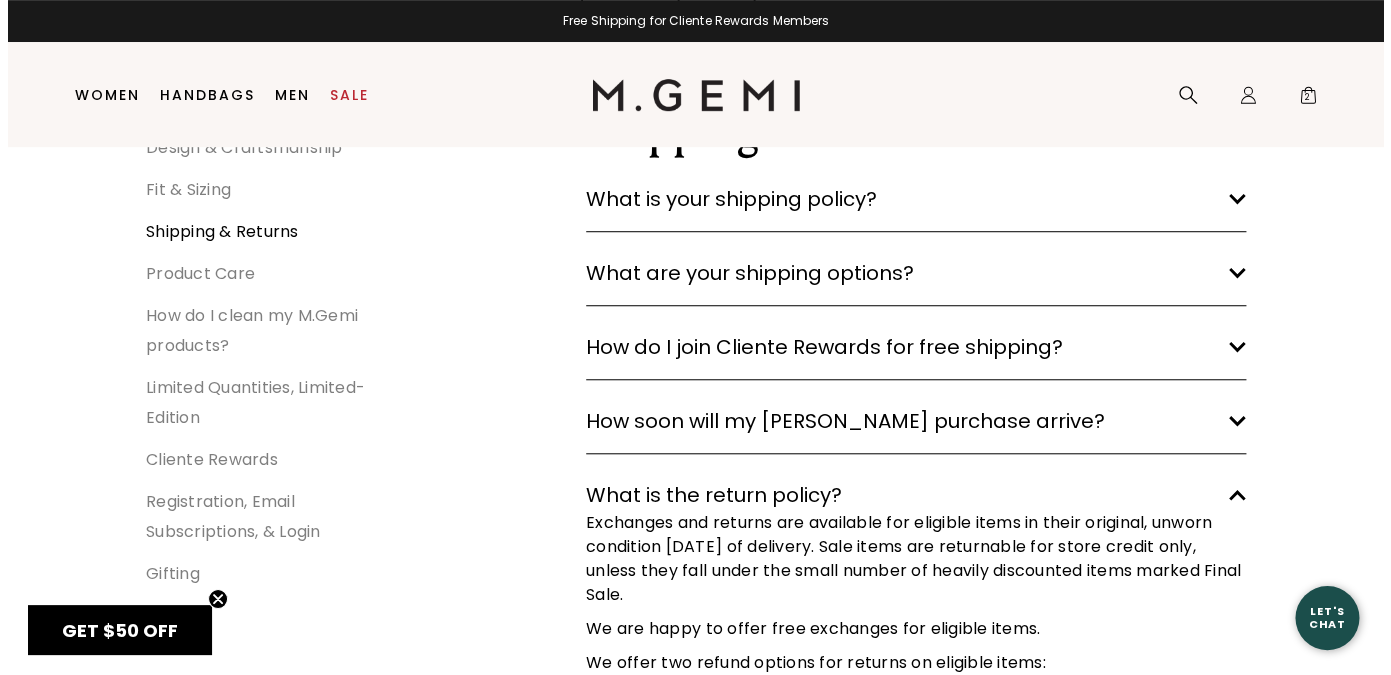 scroll, scrollTop: 0, scrollLeft: 0, axis: both 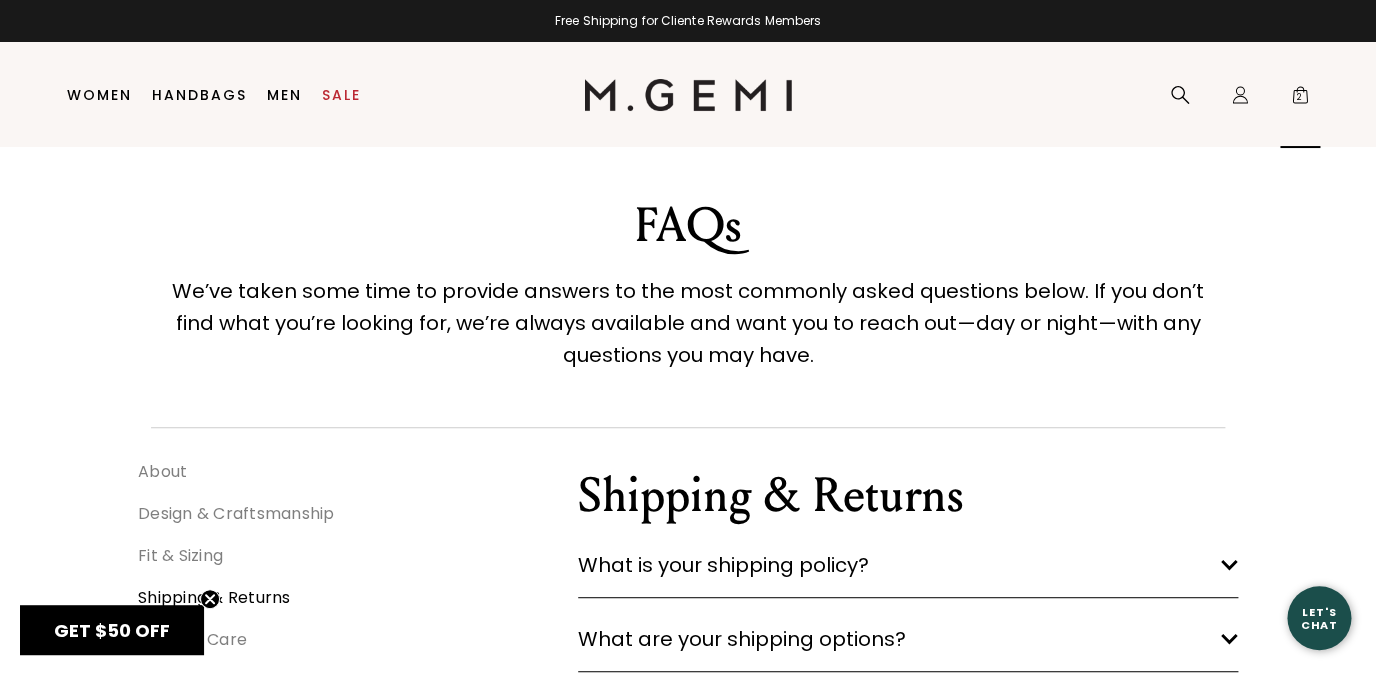 click on "2" at bounding box center (1300, 99) 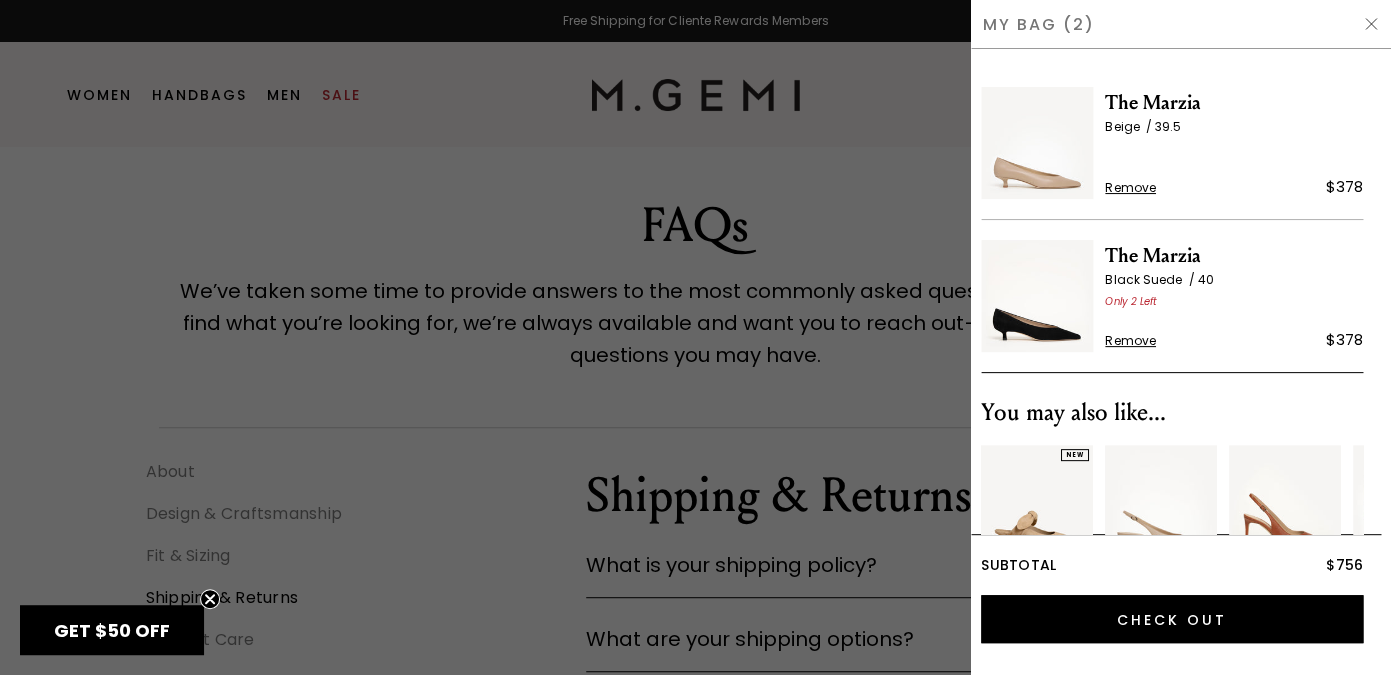 click on "Remove" at bounding box center [1130, 188] 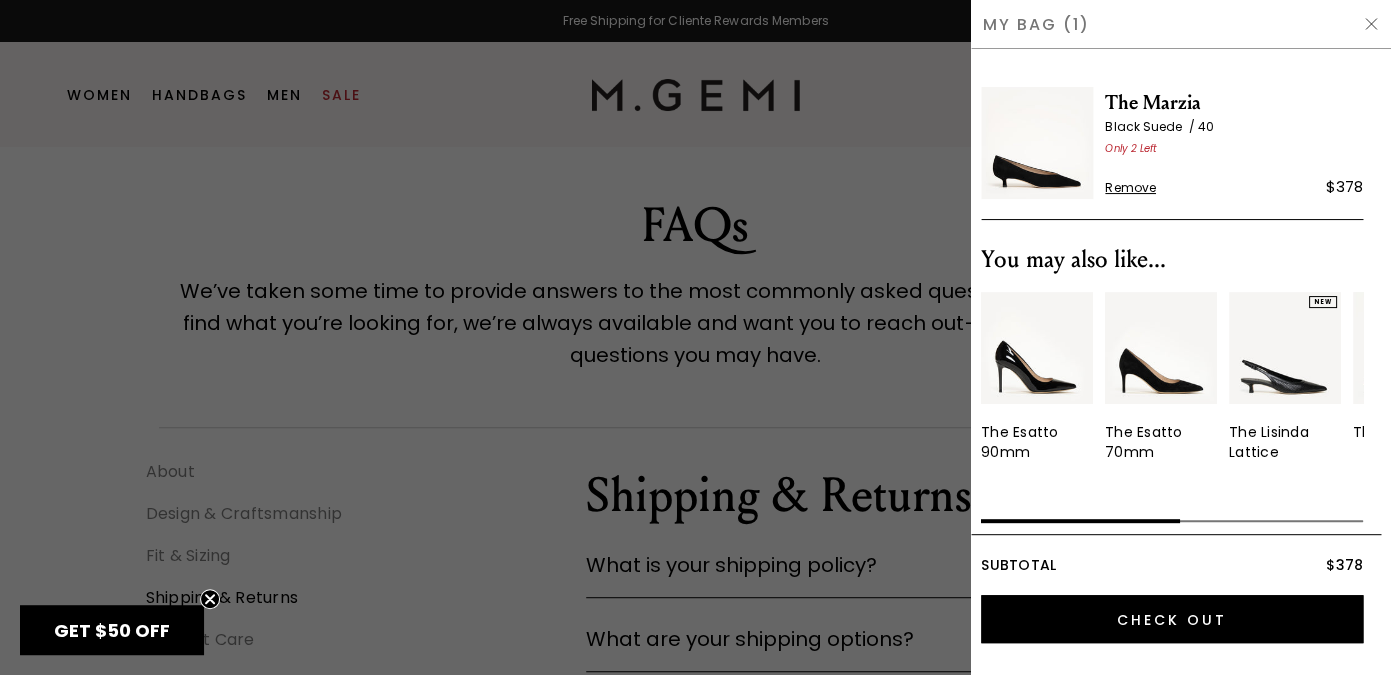 click on "Remove" at bounding box center [1130, 188] 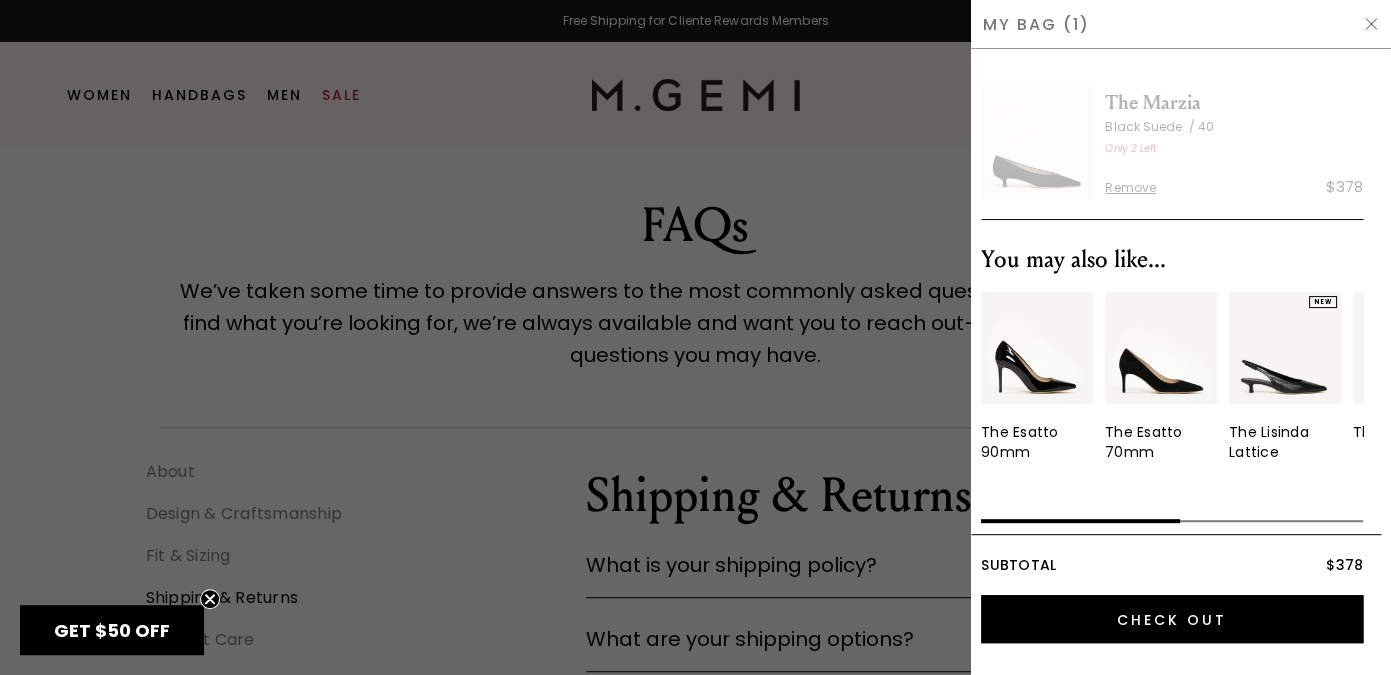 scroll, scrollTop: 0, scrollLeft: 0, axis: both 